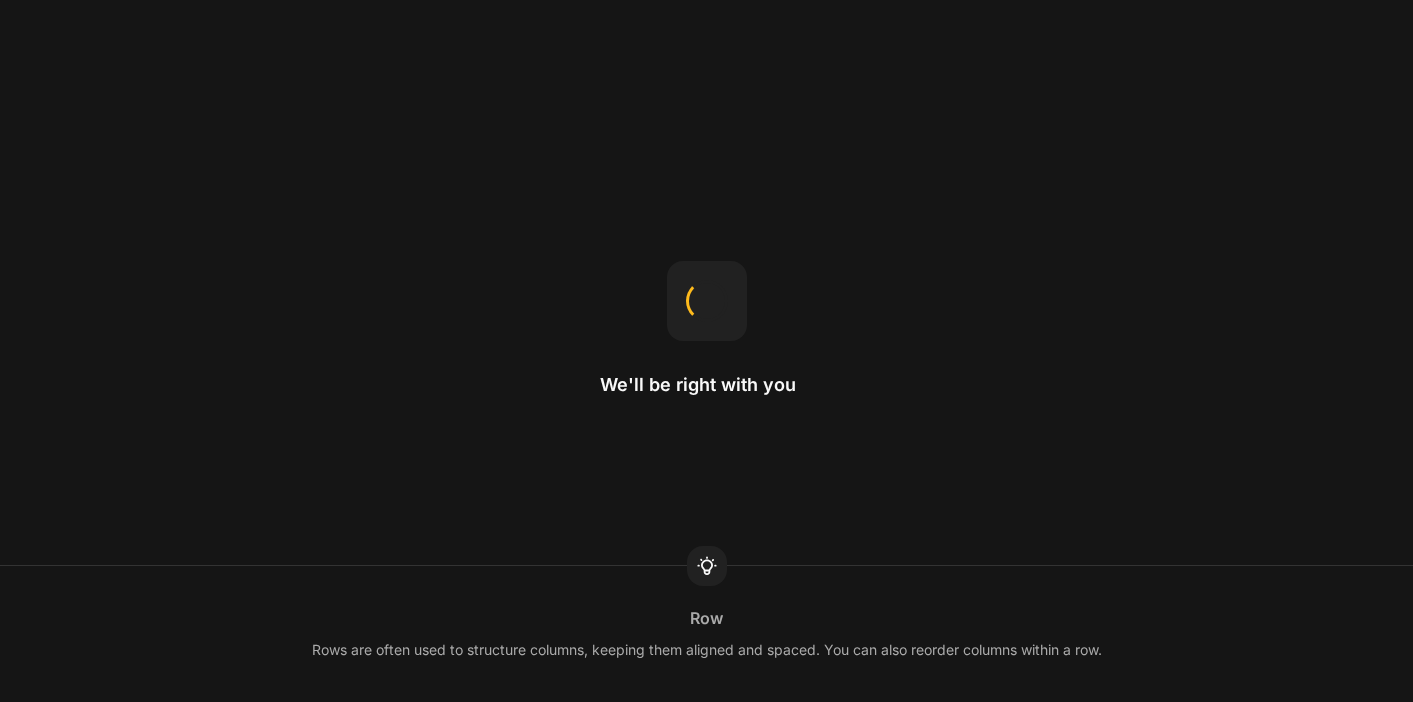 scroll, scrollTop: 0, scrollLeft: 0, axis: both 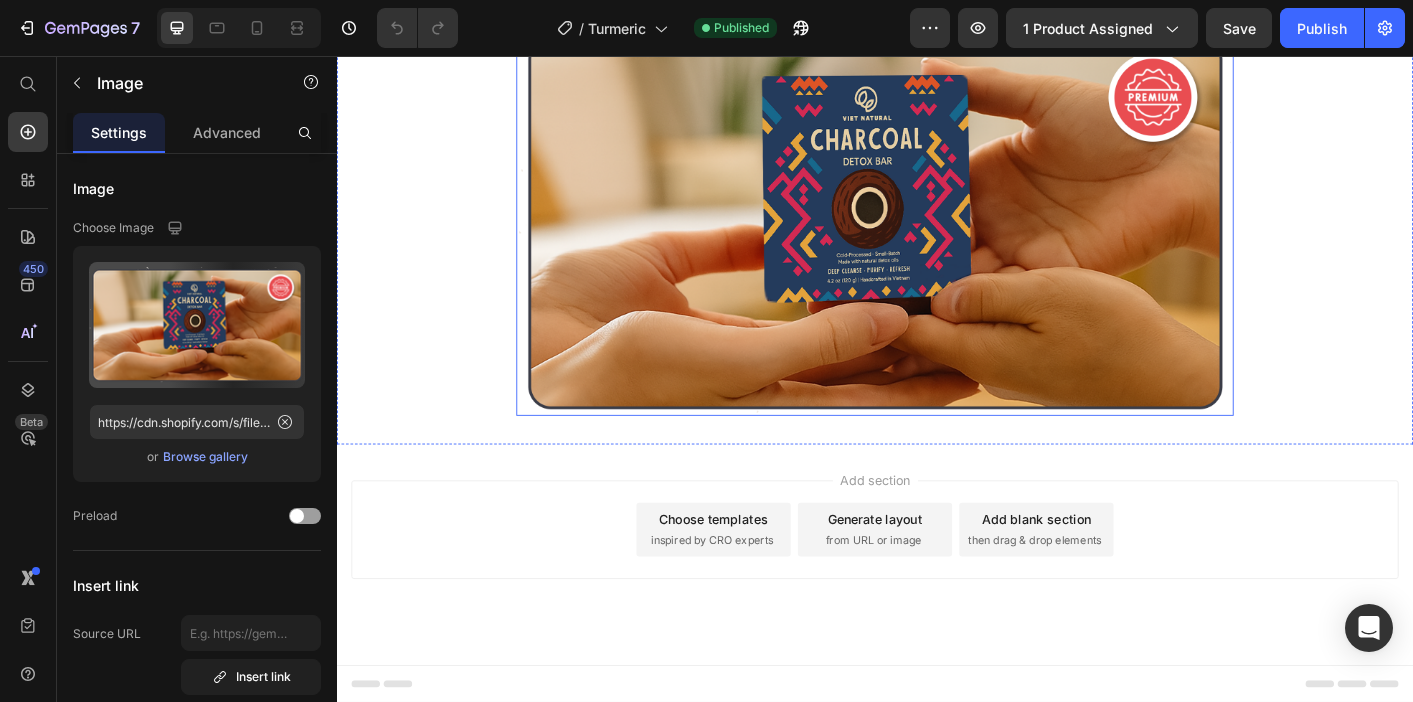 click at bounding box center [937, 241] 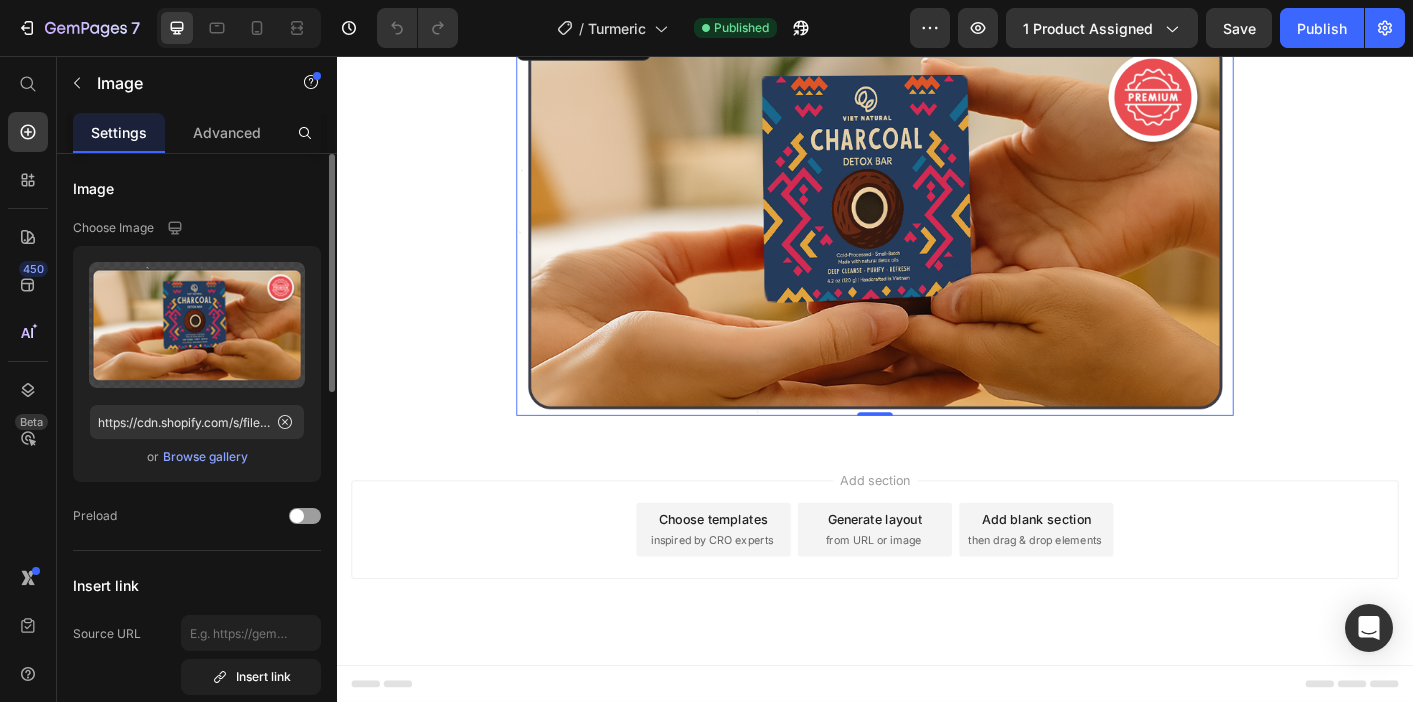 click on "Browse gallery" at bounding box center [205, 457] 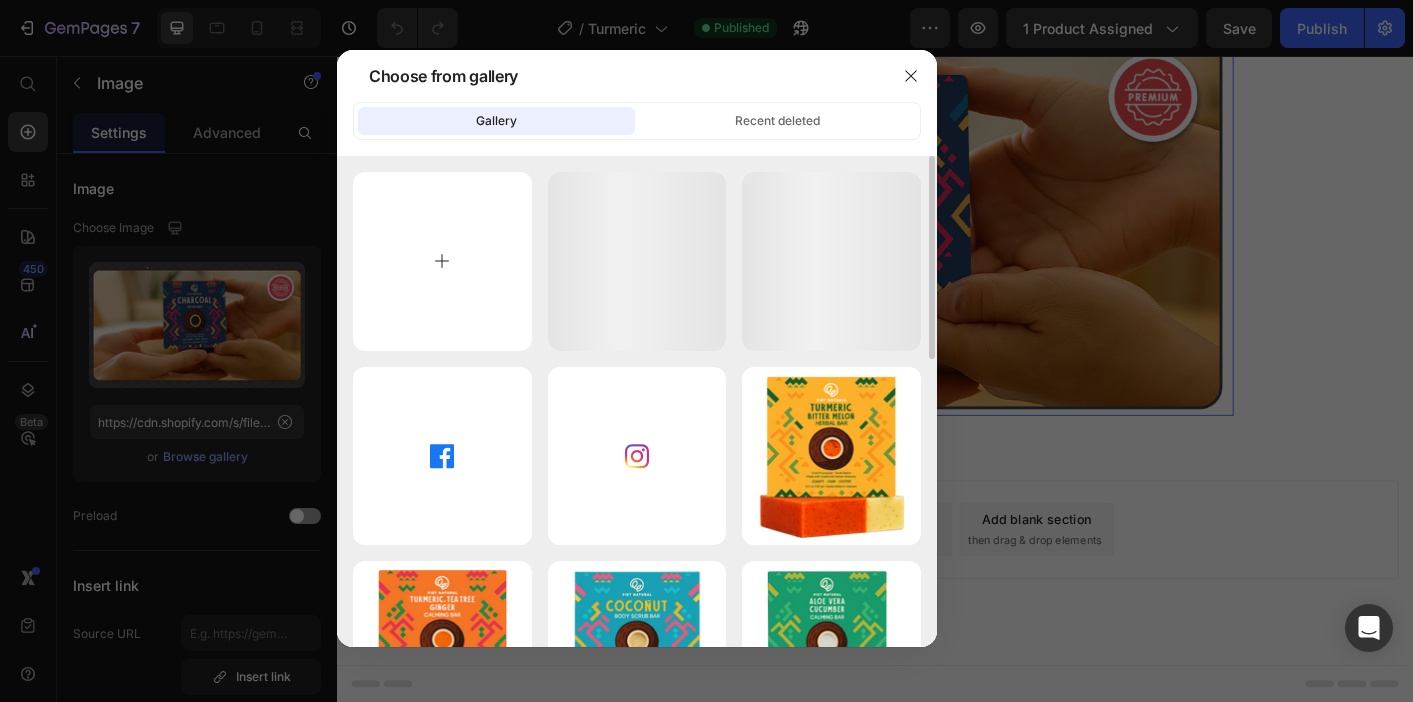 click at bounding box center (442, 261) 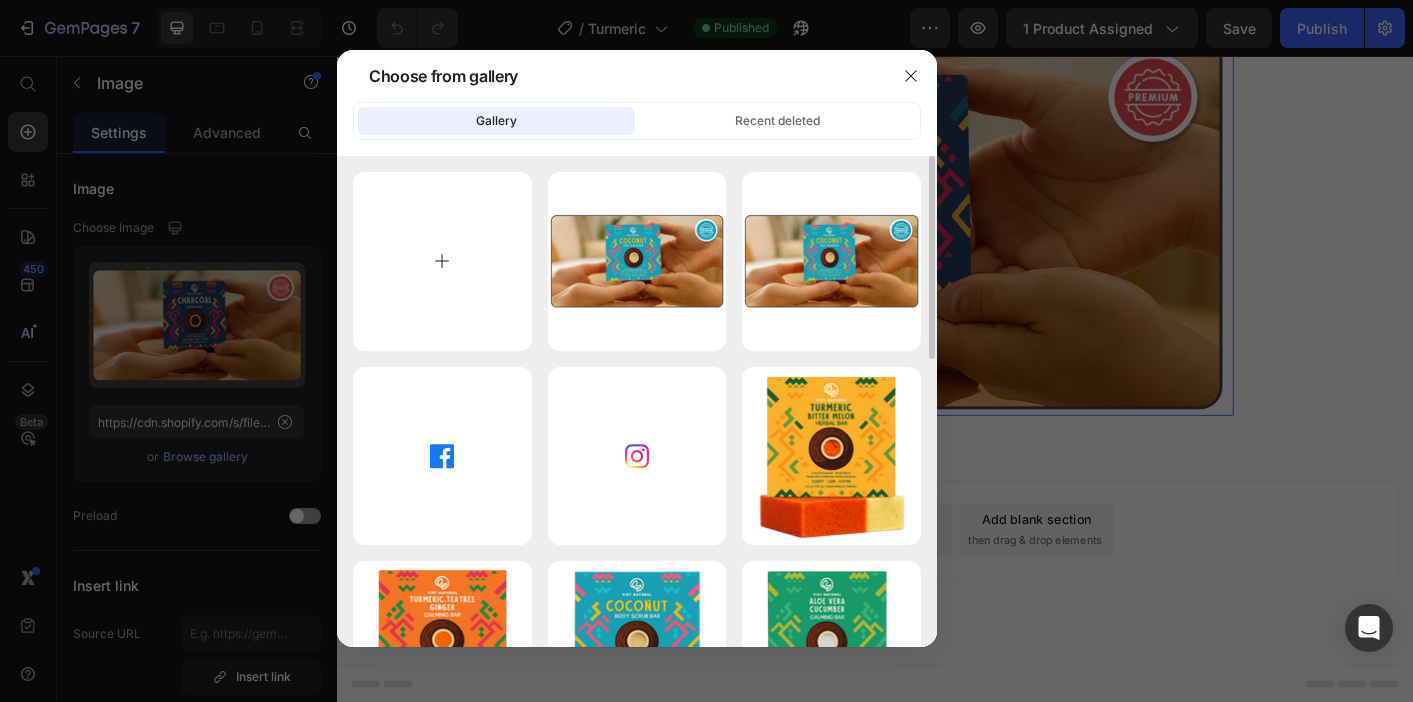 type on "C:\fakepath\[FILENAME].png" 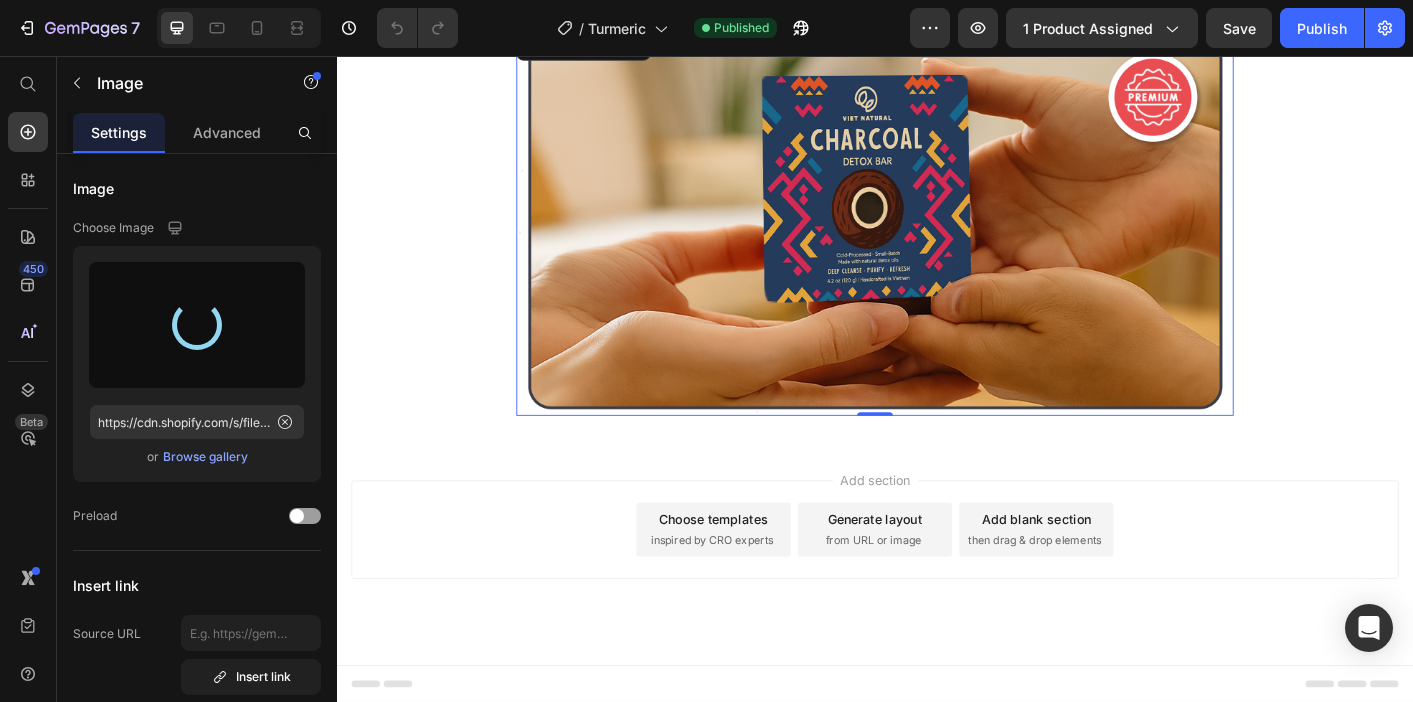 type on "https://cdn.shopify.com/s/files/1/0765/7740/7226/files/gempages_574705083556561764-e3cd3c94-eb98-44a8-b6b7-7d9fafac13b6.png" 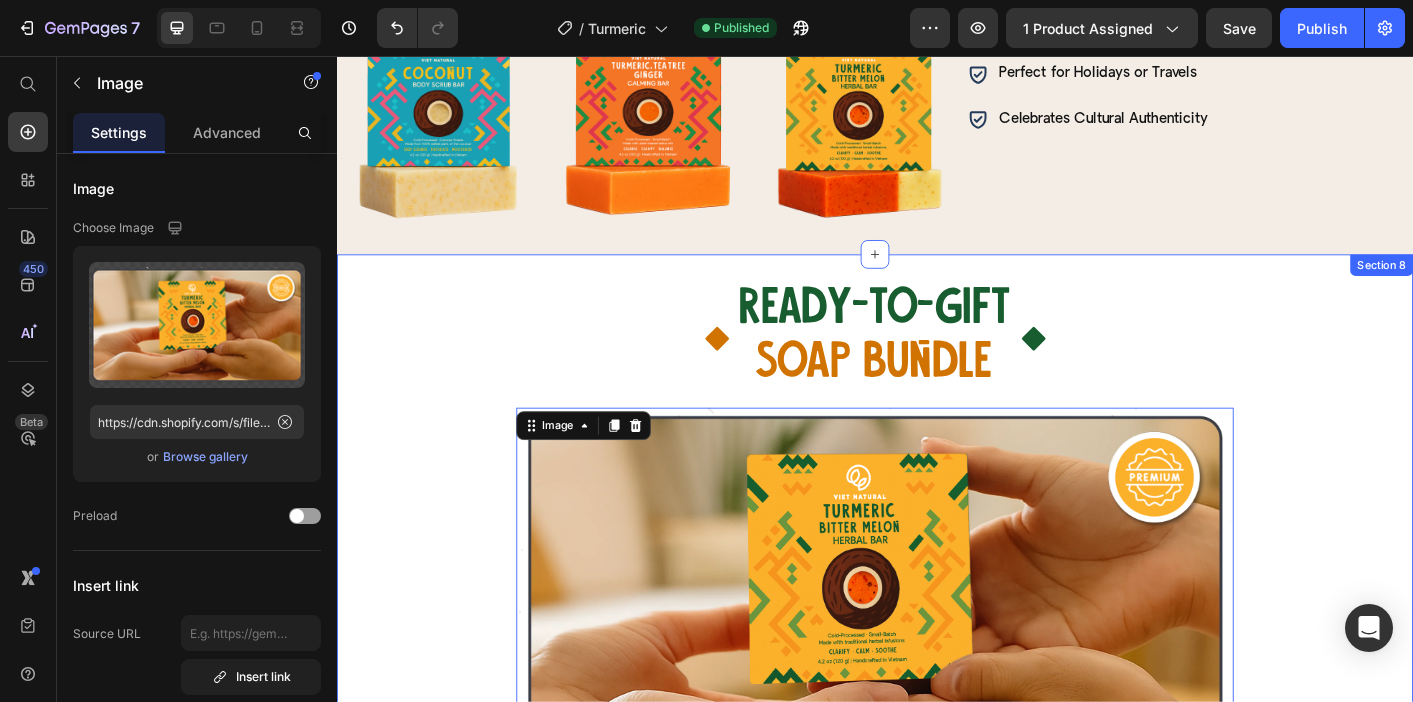 scroll, scrollTop: 5703, scrollLeft: 0, axis: vertical 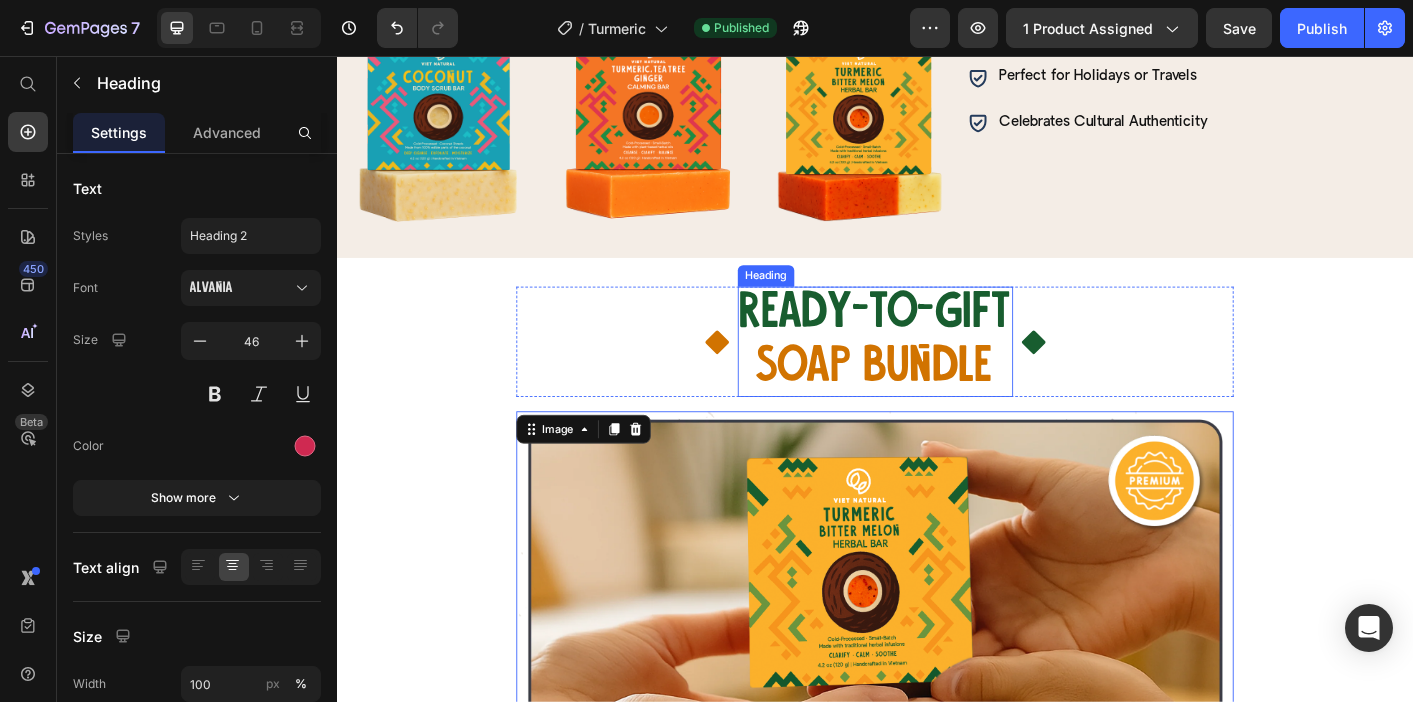 click on "SOAP BUNDLE" at bounding box center [937, 404] 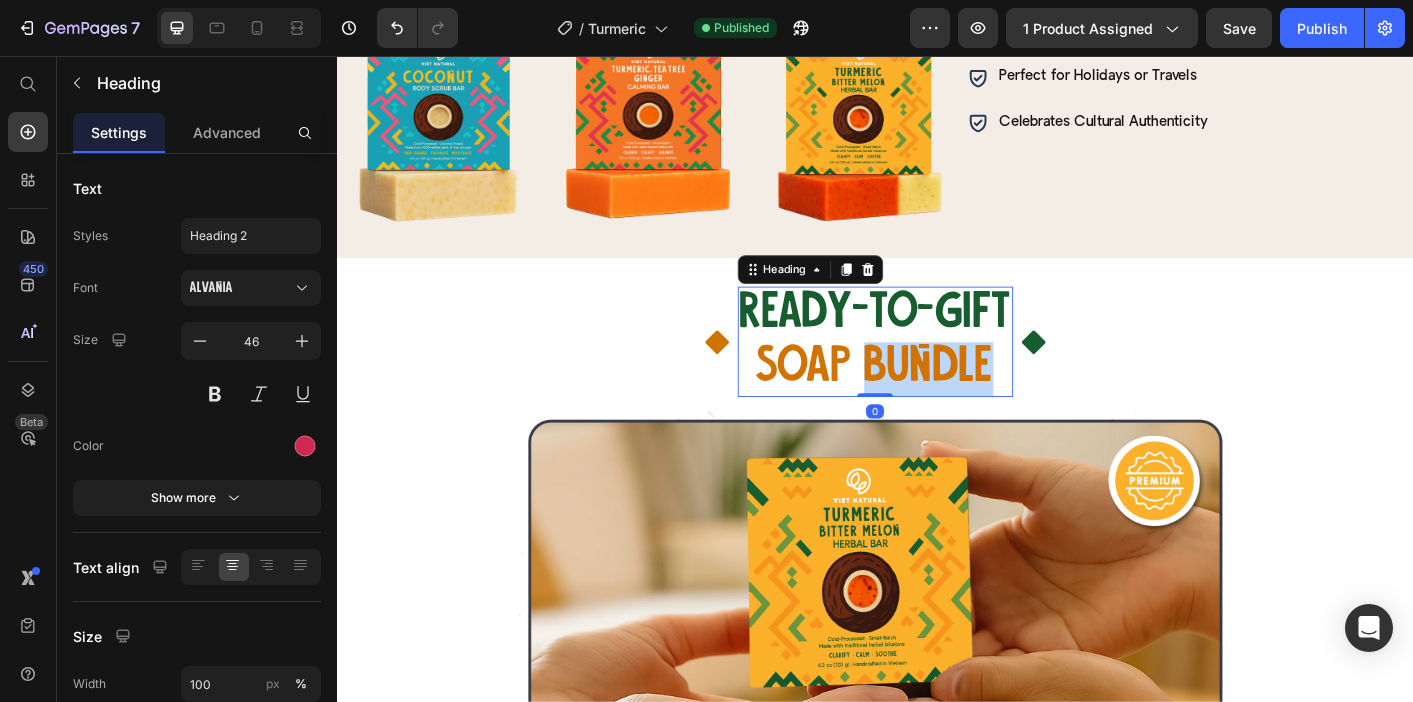 click on "SOAP BUNDLE" at bounding box center [937, 404] 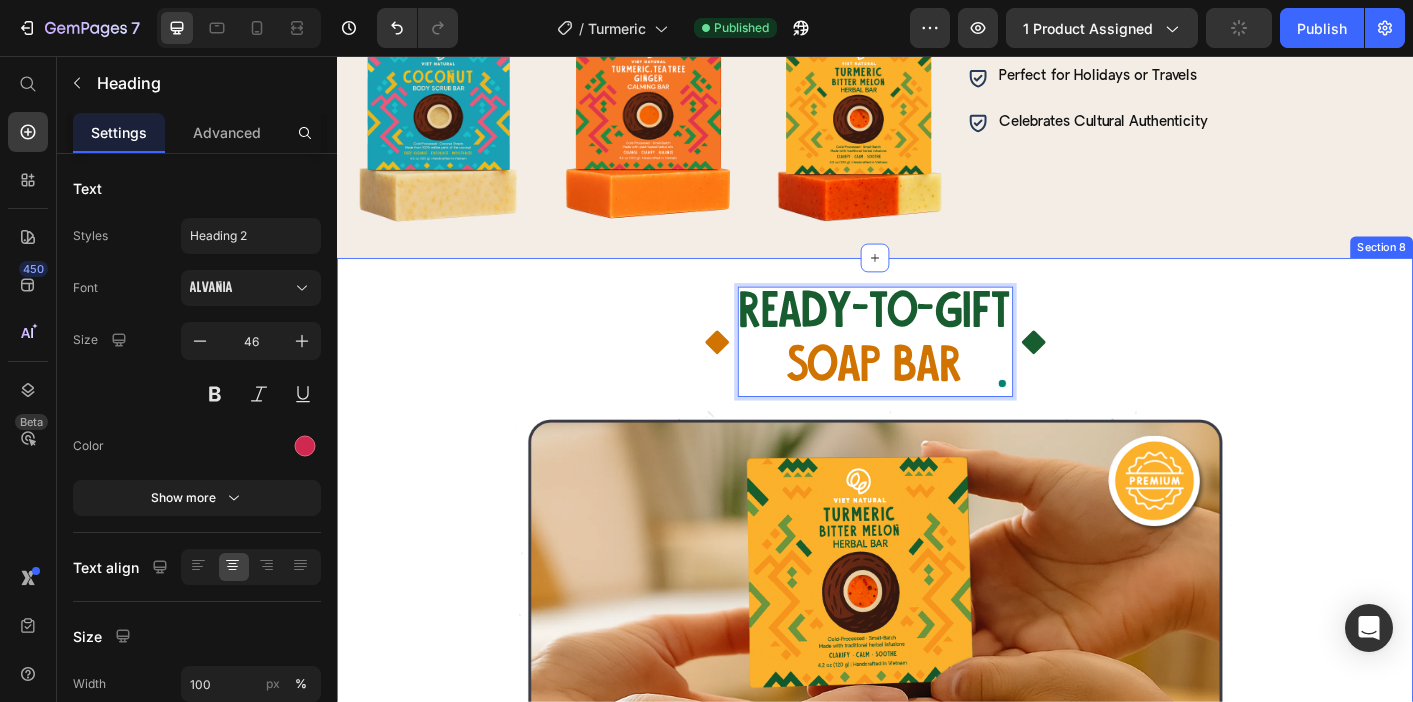 click on "Icon READY-TO-GIFT SOAP BAR Heading   0
Icon Row Image Section 8" at bounding box center (937, 599) 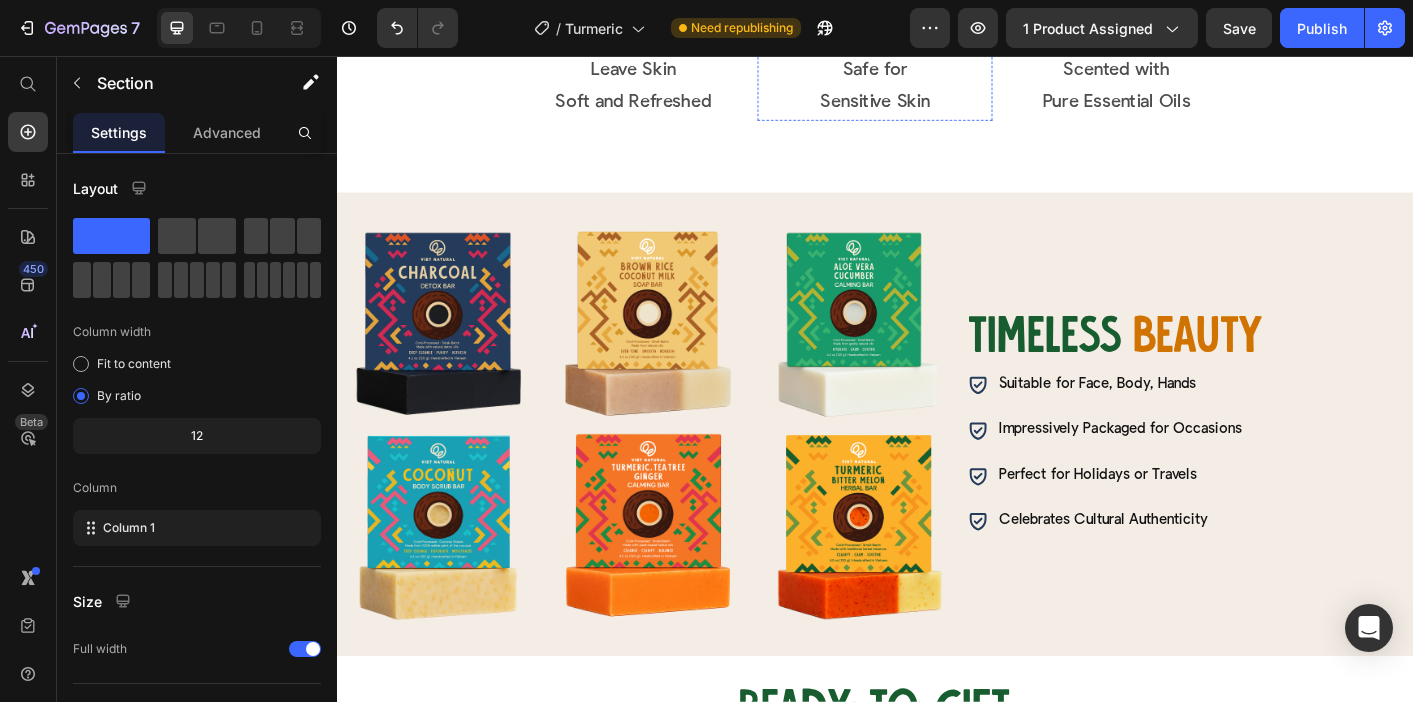 scroll, scrollTop: 5068, scrollLeft: 0, axis: vertical 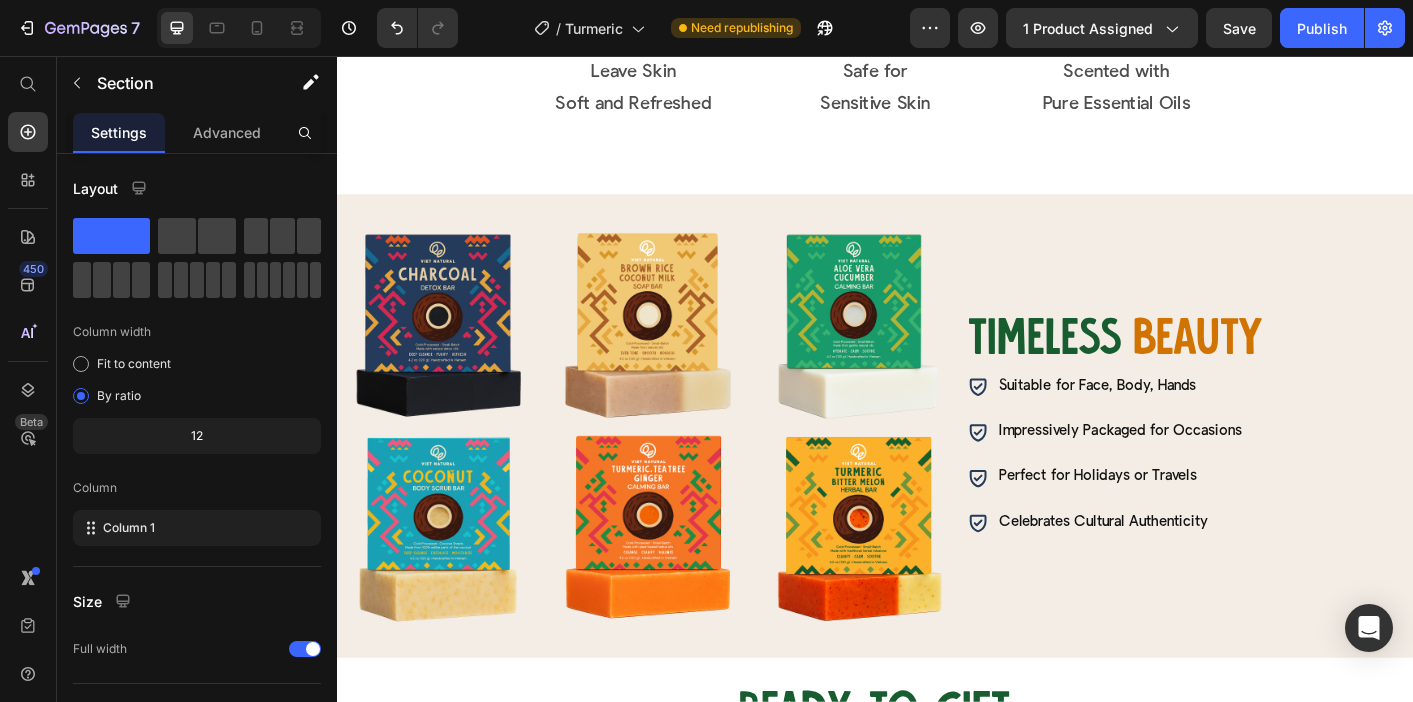 click on "CULTURE" at bounding box center (843, 6) 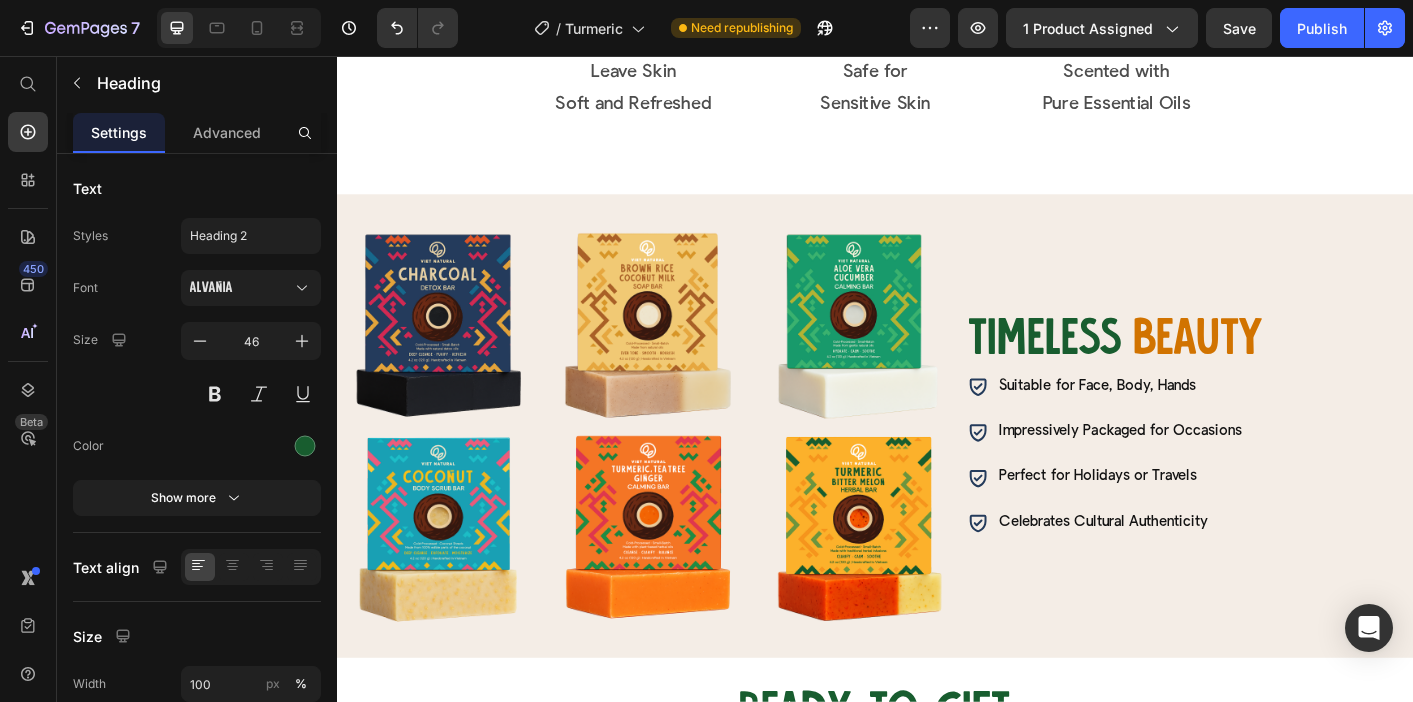click on "CULTURE" at bounding box center [843, 6] 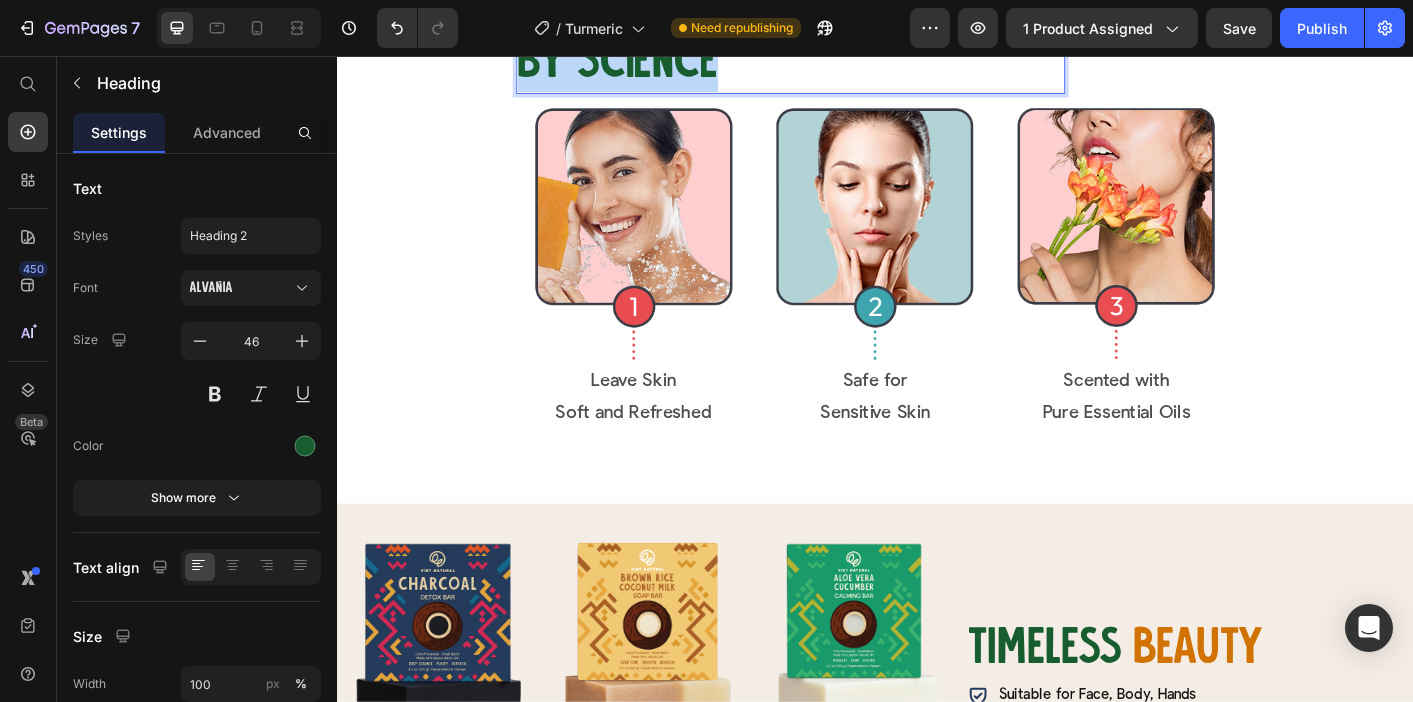click on "Inspired by nature. Backed by science" at bounding box center (843, 36) 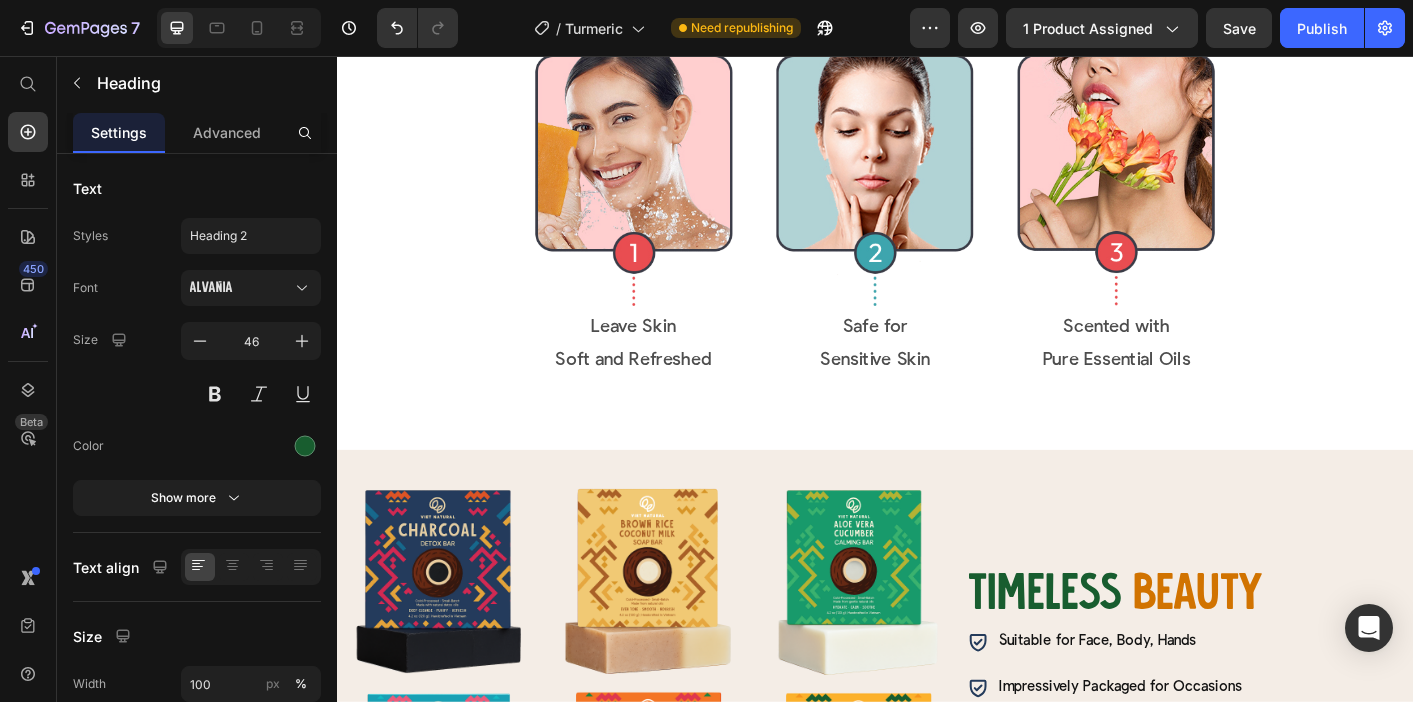 click on "EMBRACE" at bounding box center [1144, 6] 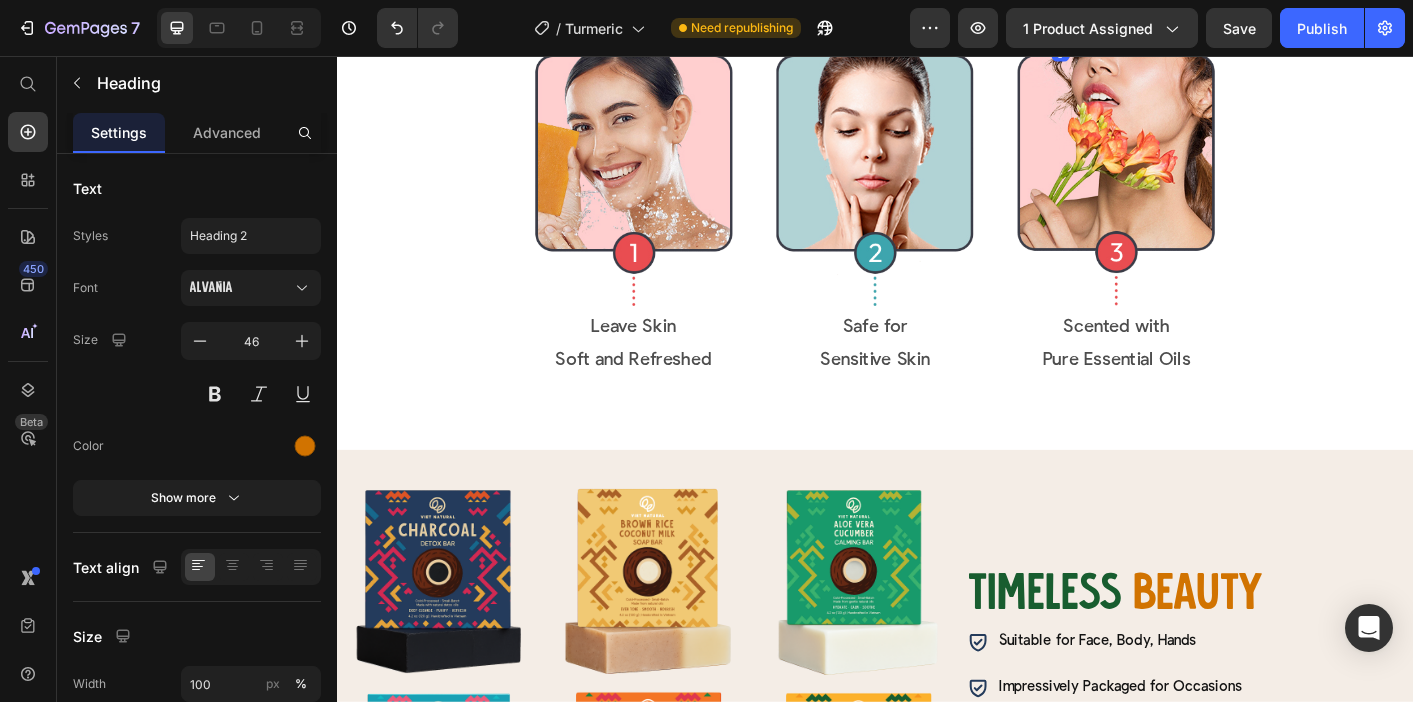 click on "EMBRACE" at bounding box center [1144, 6] 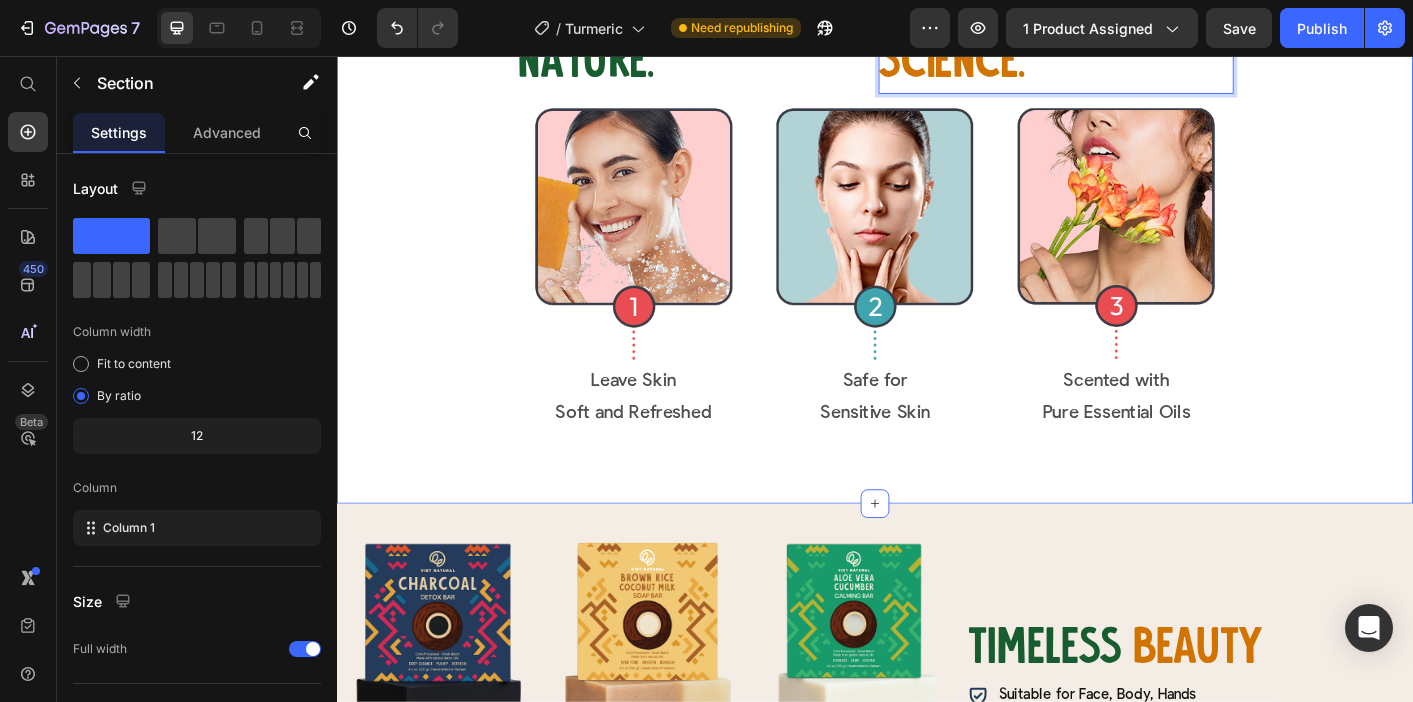 click on "Inspired by nature. Heading Backed by science. Heading   0 Row Row Image Leave Skin Soft and Refreshed Text Block Row Image Safe for Sensitive Skin Text Block Row Image Scented with Pure Essential Oils Text Block Row Row Section 6" at bounding box center [937, 224] 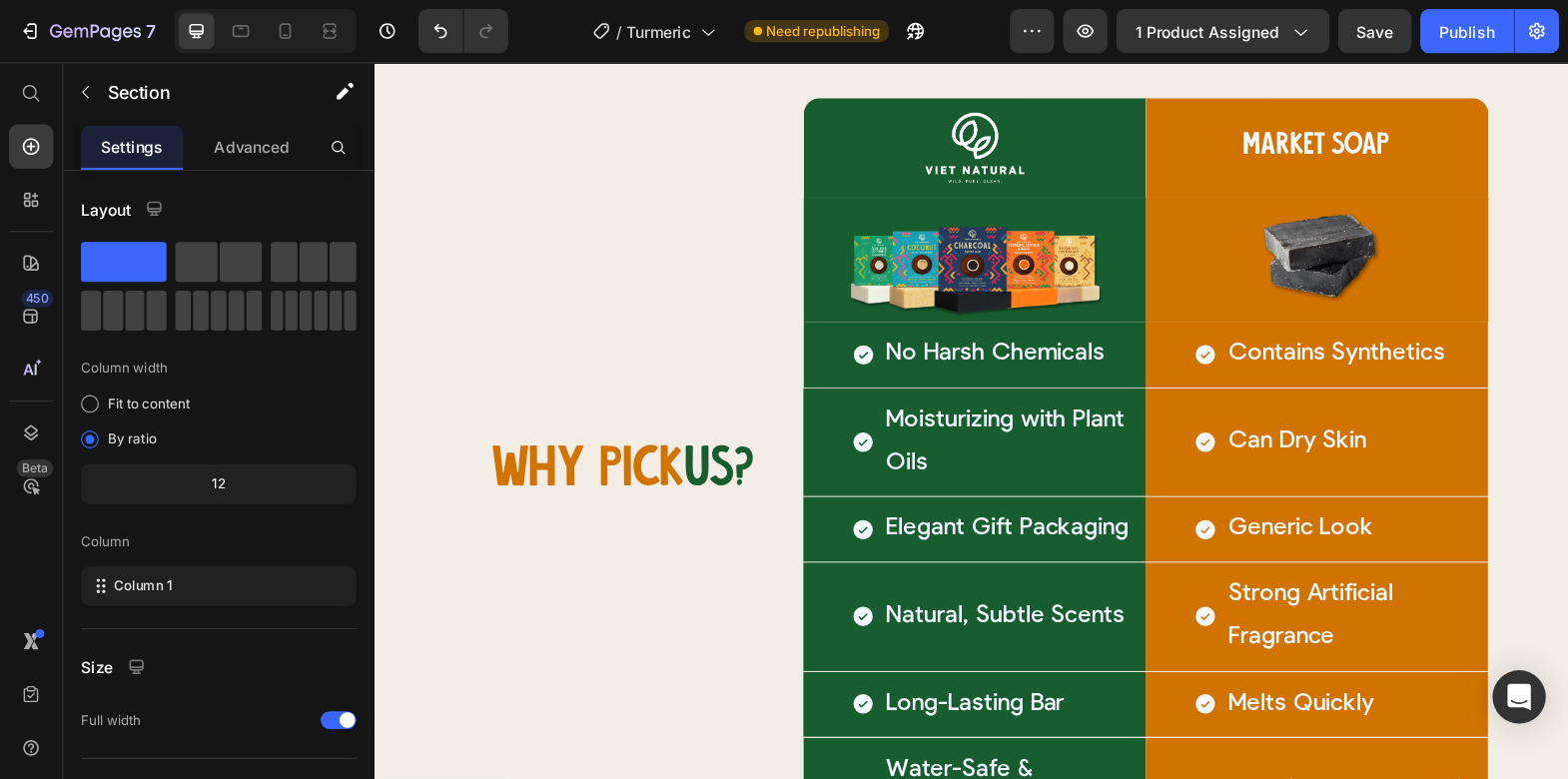 scroll, scrollTop: 4249, scrollLeft: 0, axis: vertical 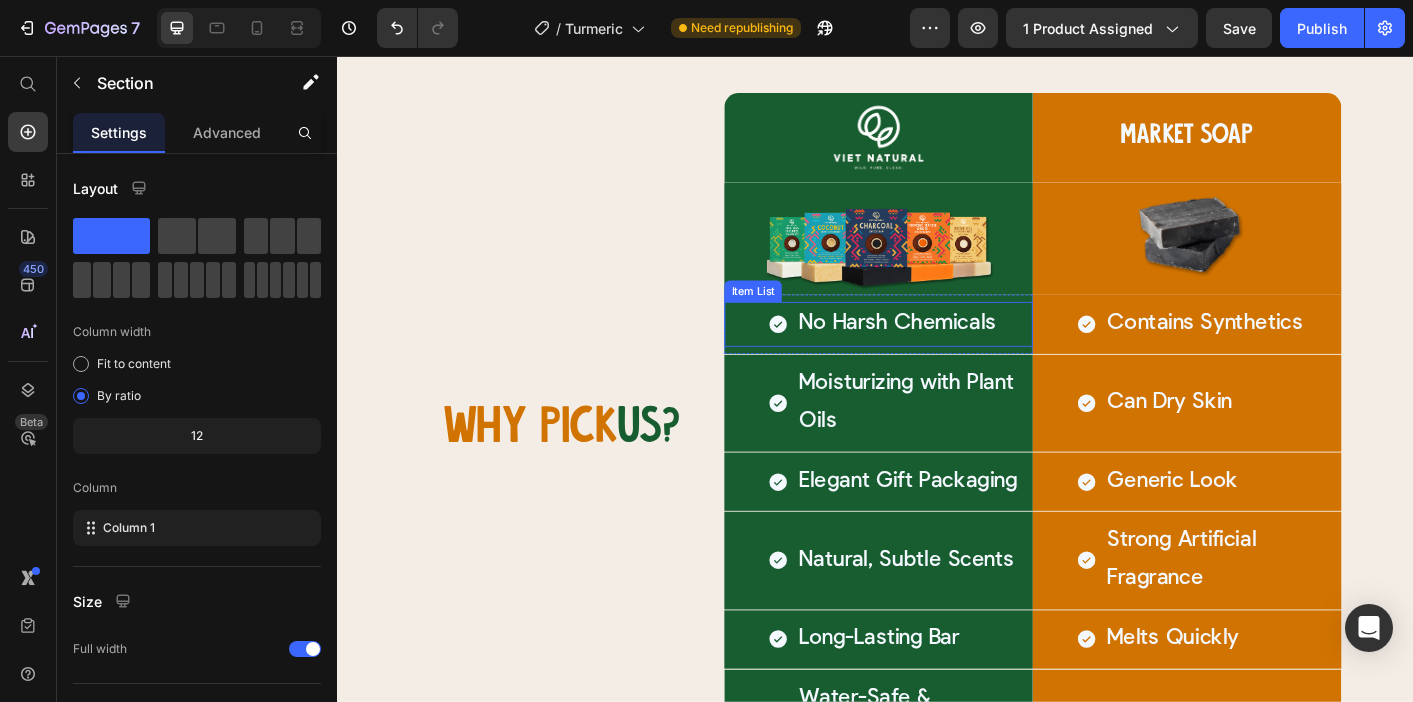 click on "No Harsh Chemicals" at bounding box center [962, 354] 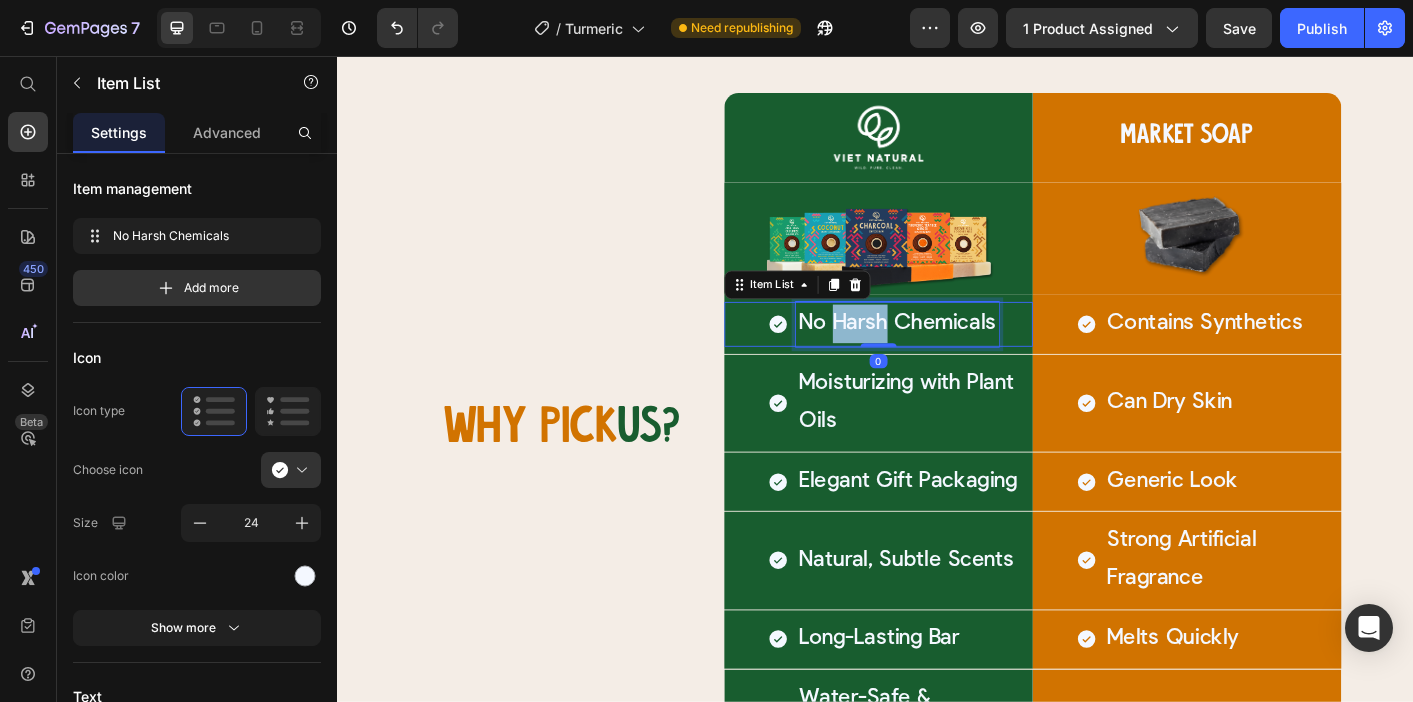 click on "No Harsh Chemicals" at bounding box center (962, 354) 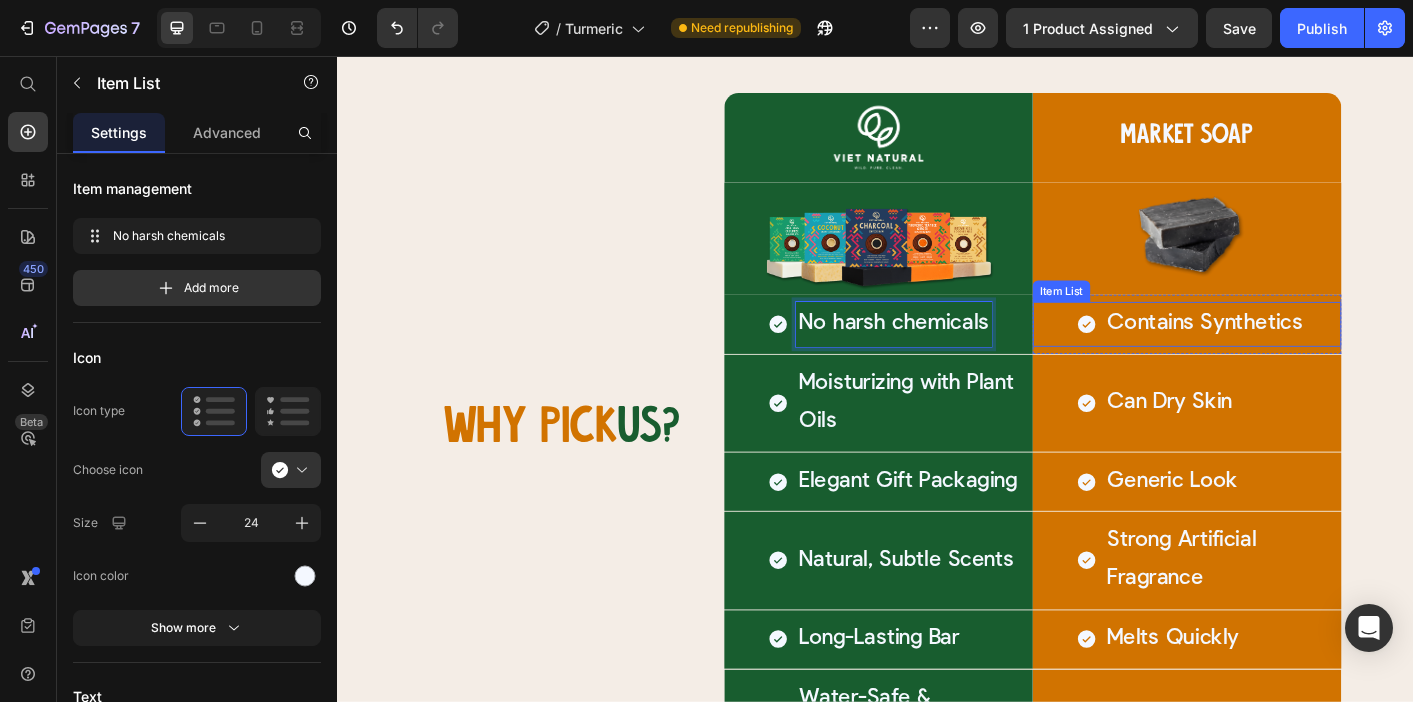 click on "Contains Synthetics" at bounding box center (1305, 354) 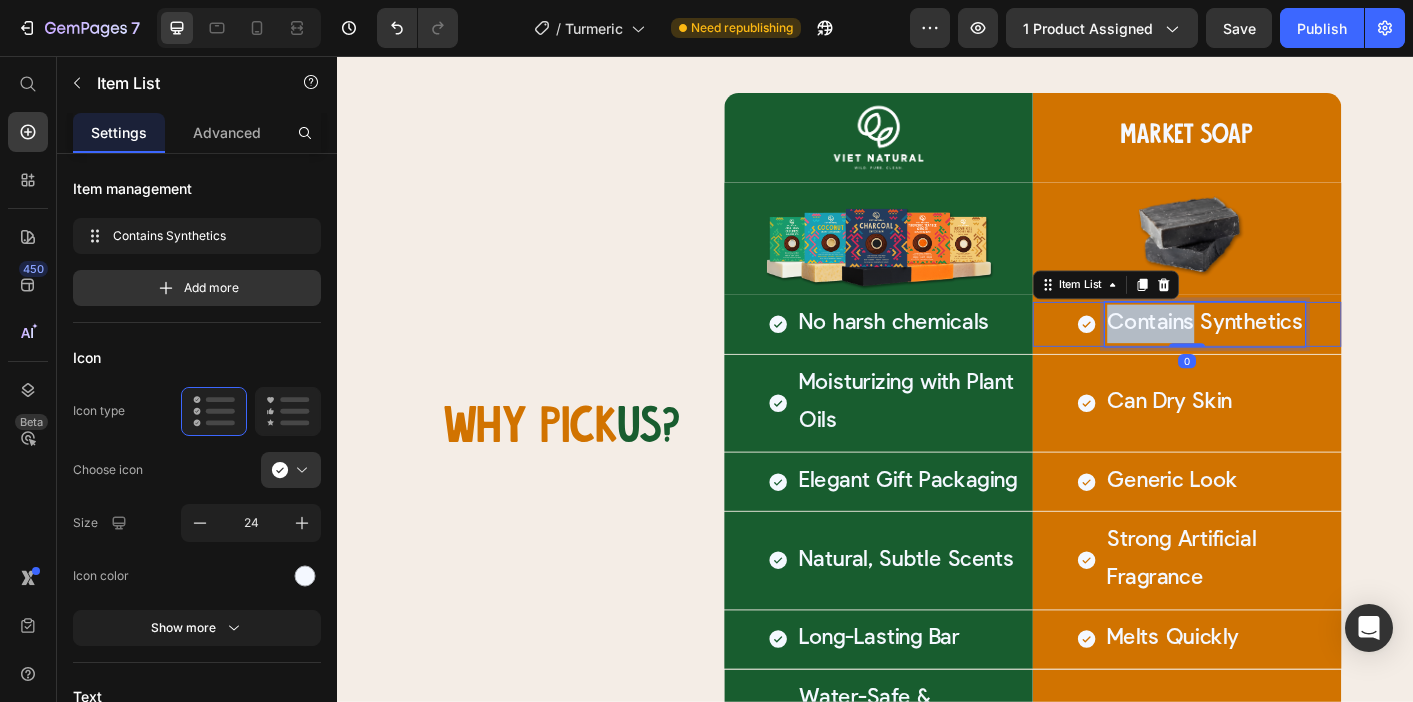 click on "Contains Synthetics" at bounding box center (1305, 354) 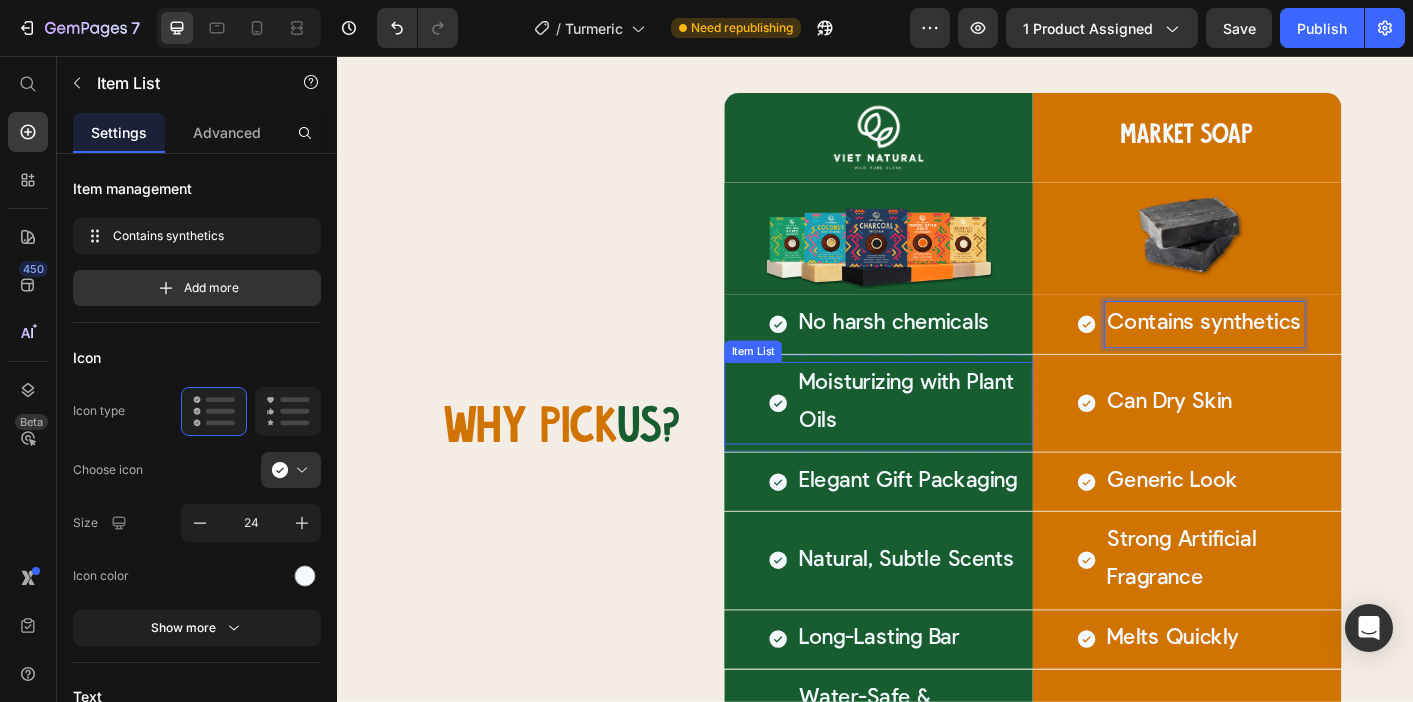 click on "Moisturizing with Plant Oils" at bounding box center [981, 443] 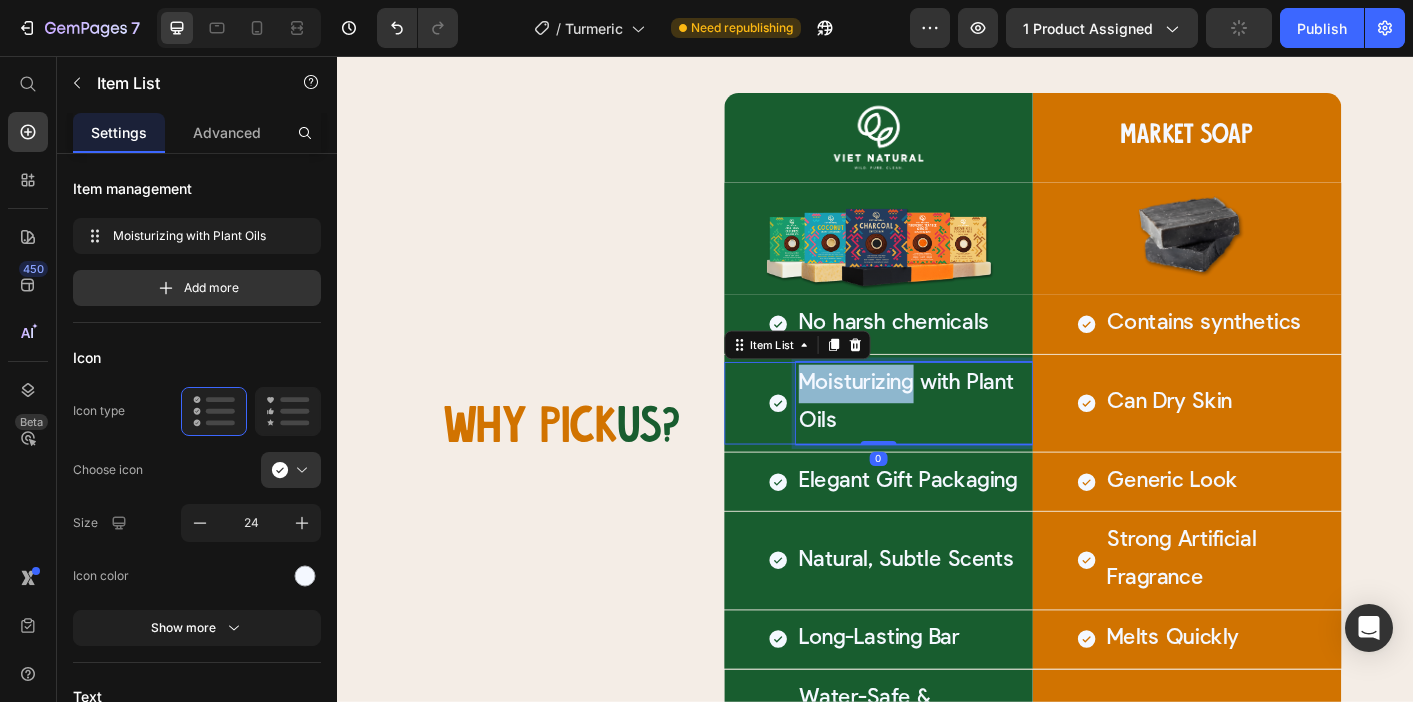 click on "Moisturizing with Plant Oils" at bounding box center [981, 443] 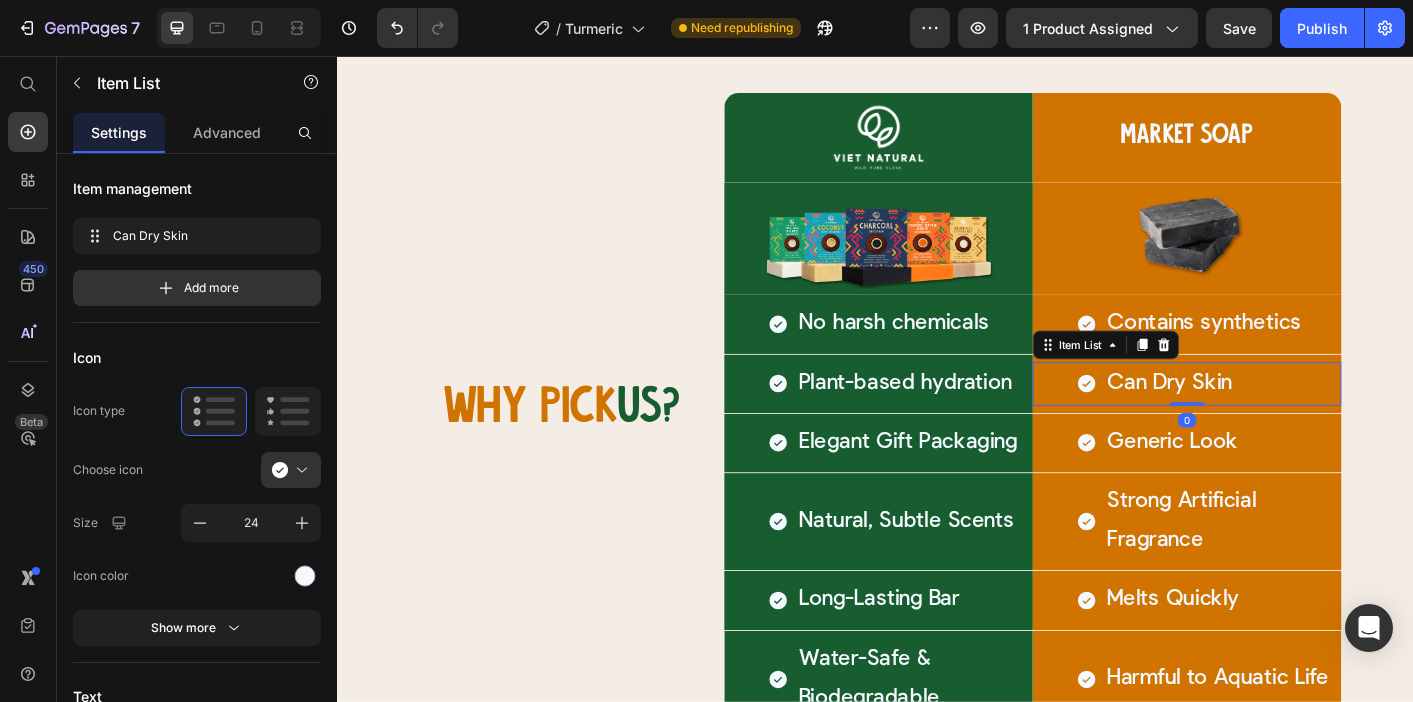 click on "Can Dry Skin" at bounding box center [1265, 421] 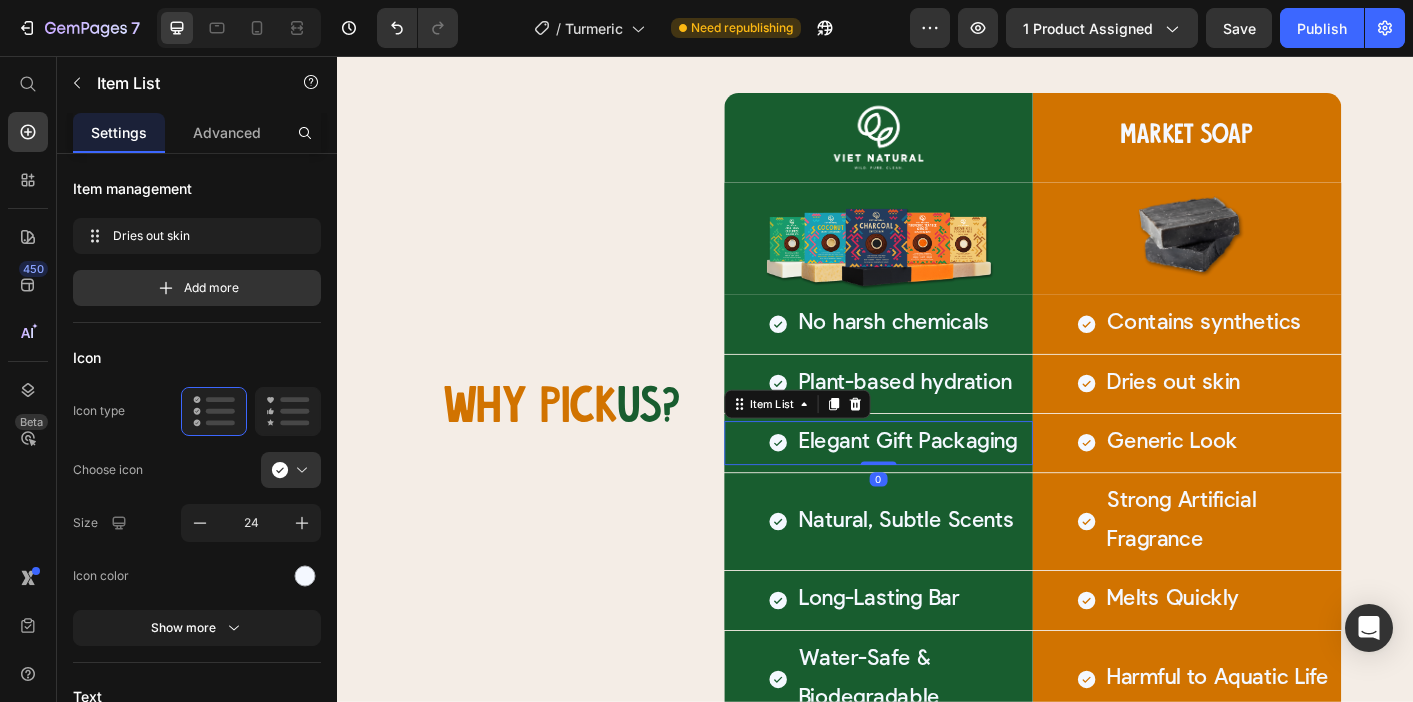 click on "Elegant Gift Packaging" at bounding box center (974, 487) 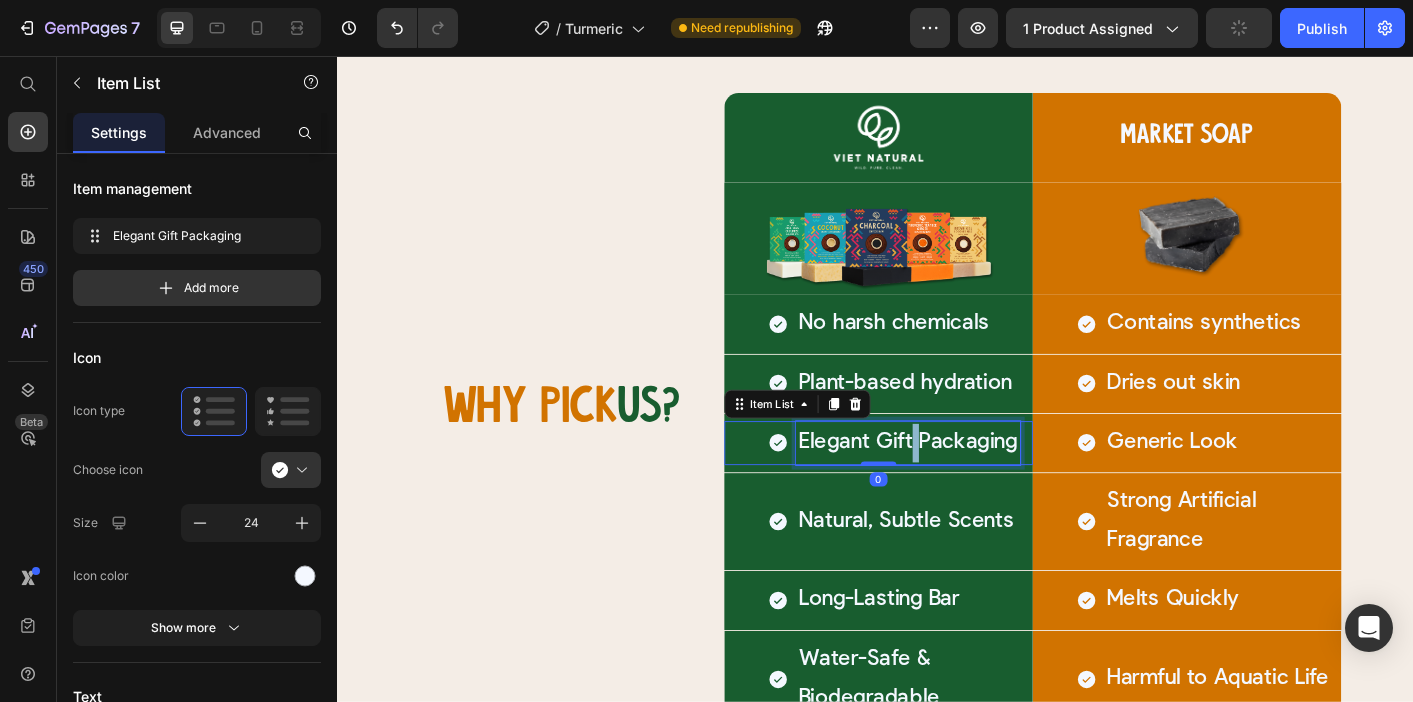 click on "Elegant Gift Packaging" at bounding box center [974, 487] 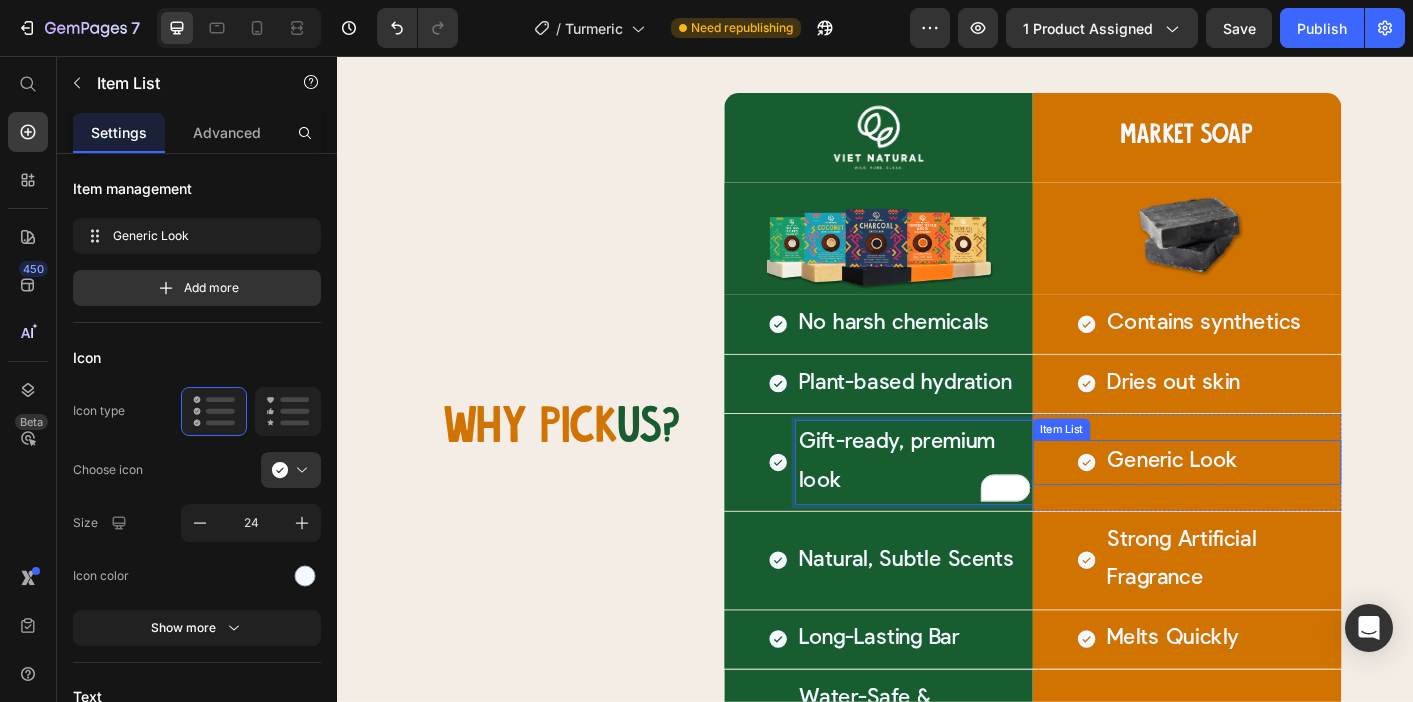 click on "Generic Look" at bounding box center [1269, 508] 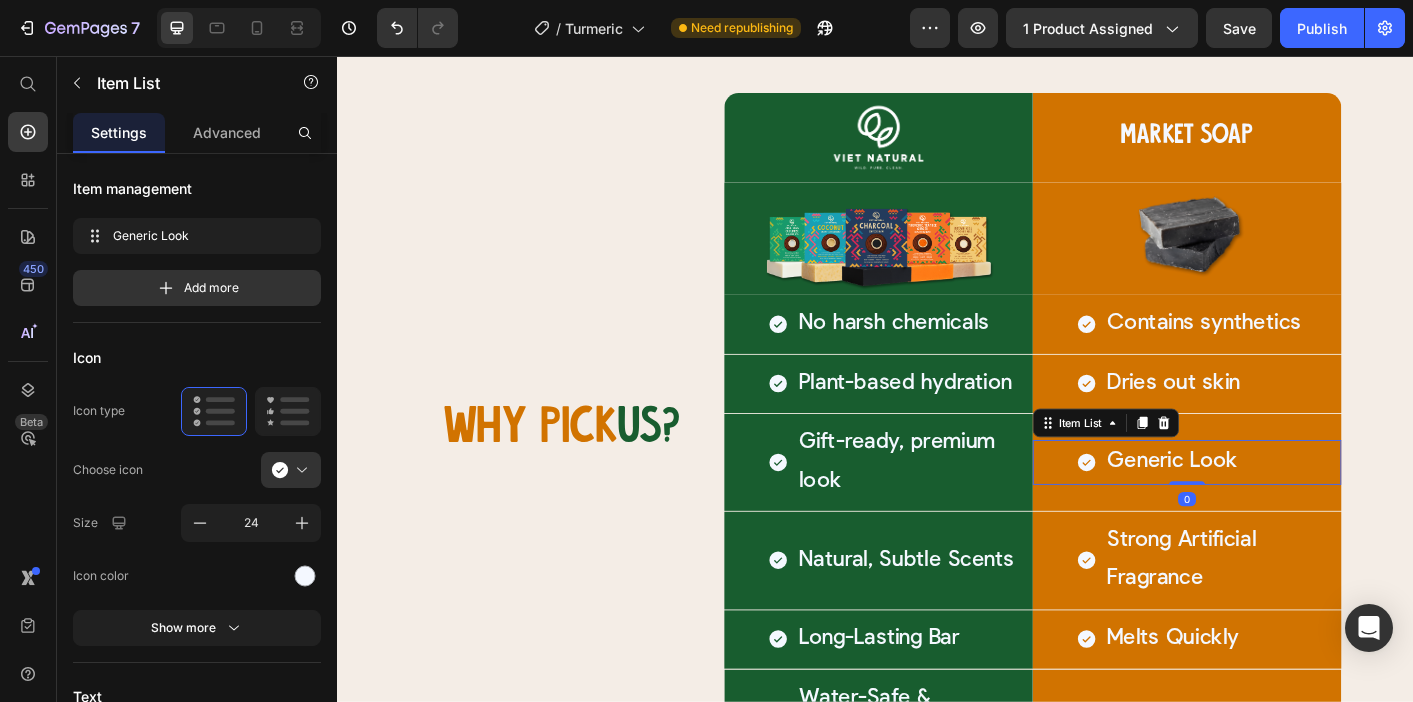 click on "Generic Look" at bounding box center (1269, 508) 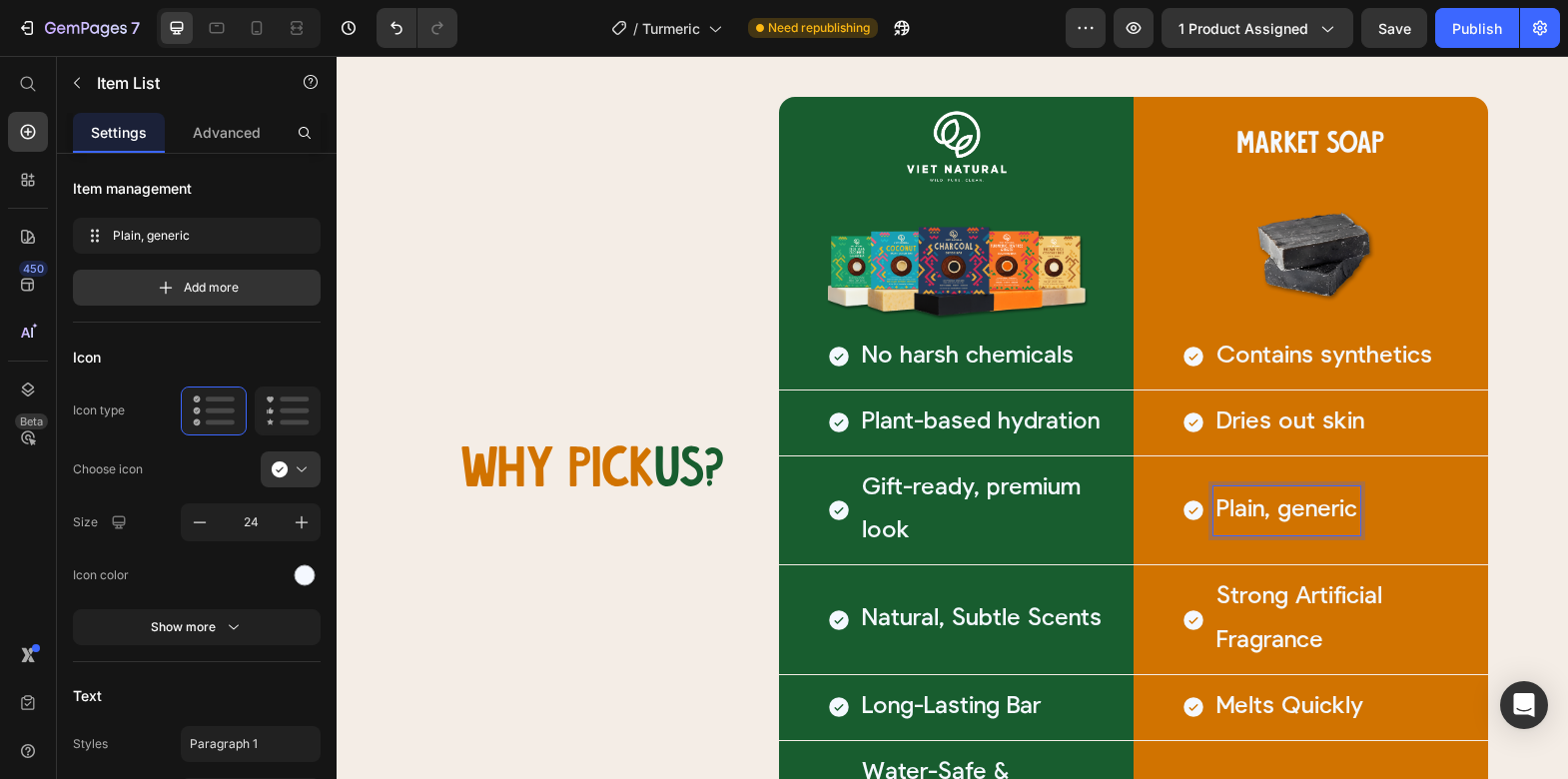 scroll, scrollTop: 4251, scrollLeft: 0, axis: vertical 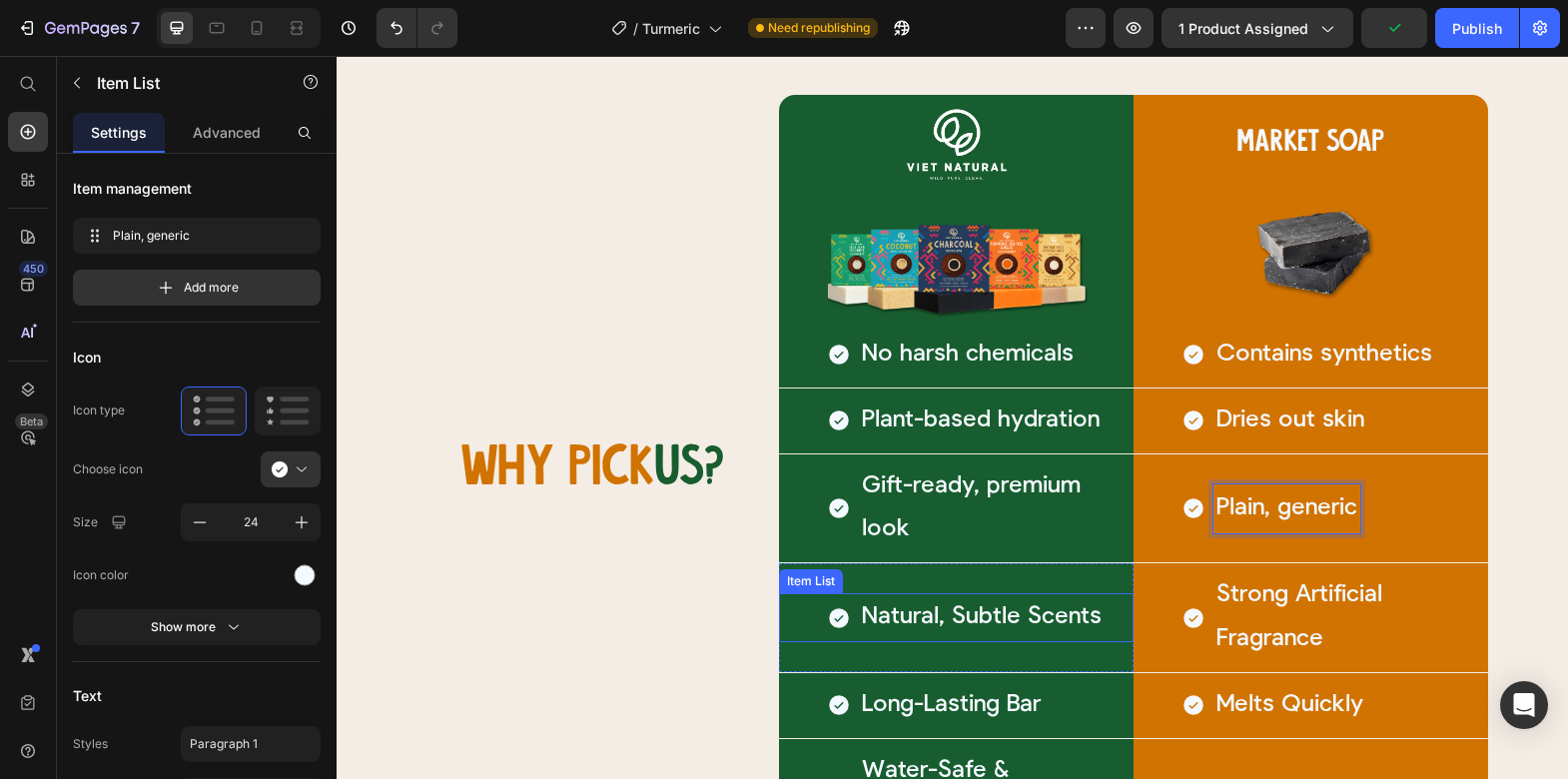 click on "Natural, Subtle Scents" at bounding box center (982, 617) 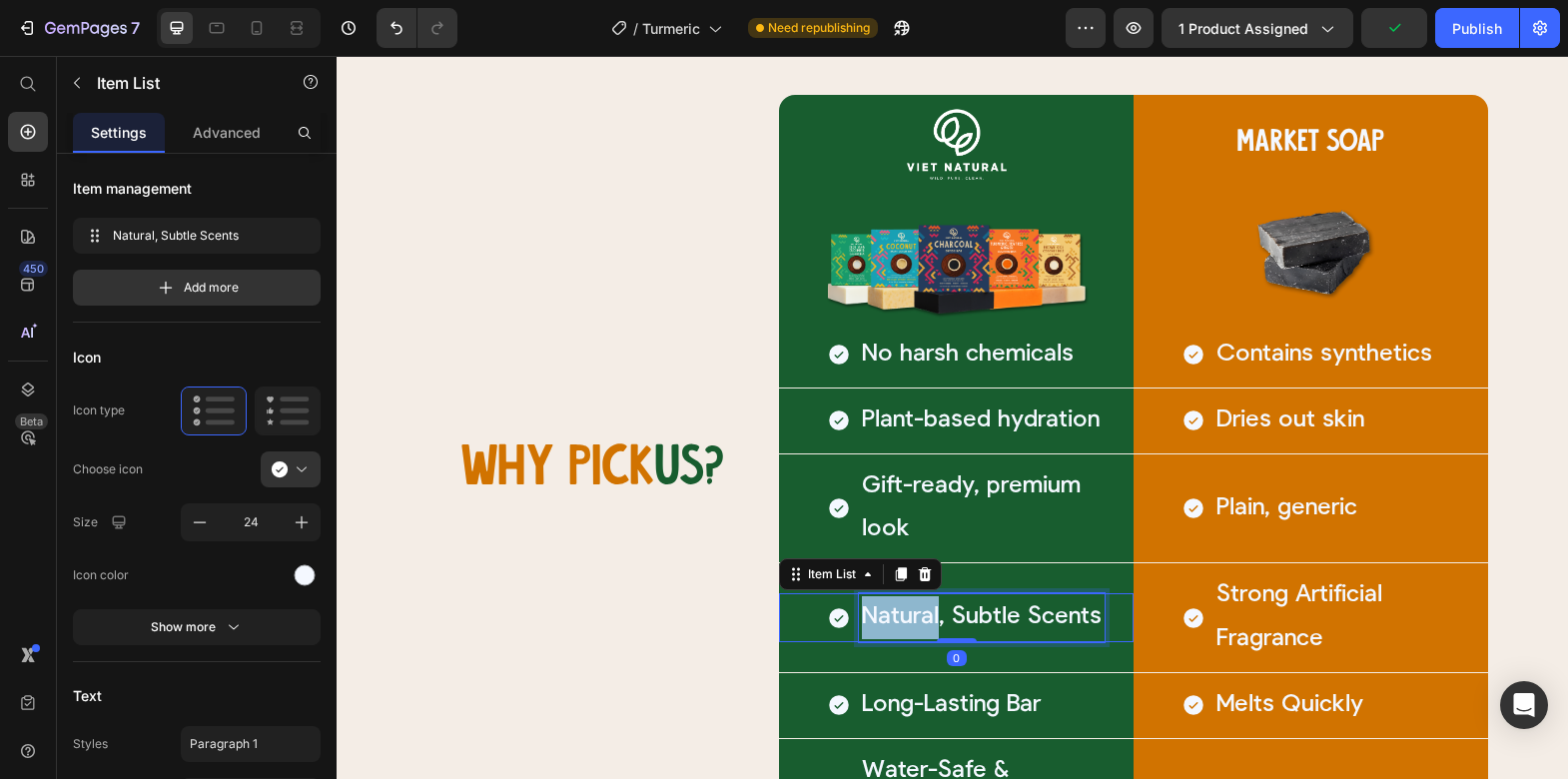 click on "Natural, Subtle Scents" at bounding box center (982, 617) 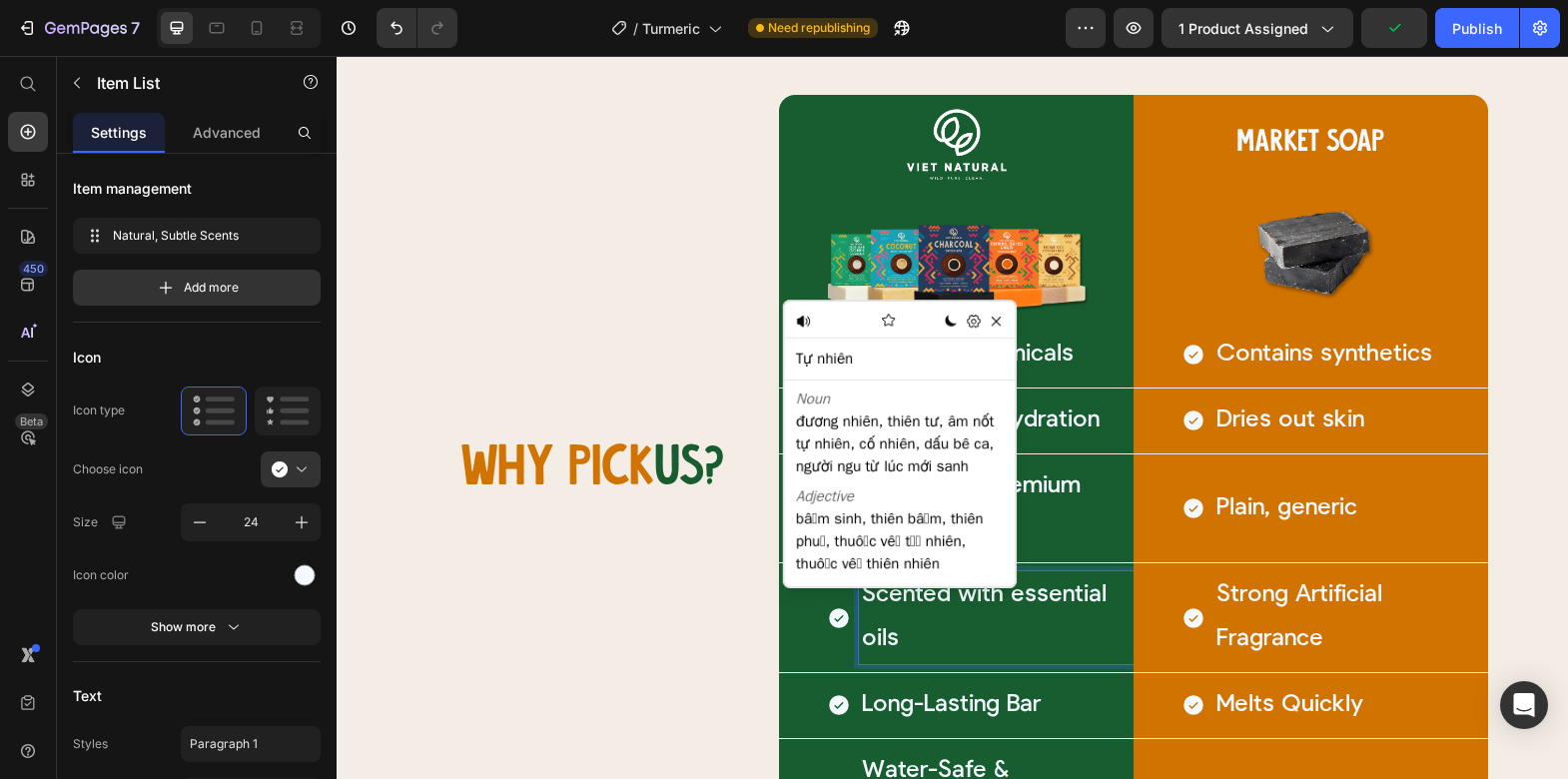 scroll, scrollTop: 4229, scrollLeft: 0, axis: vertical 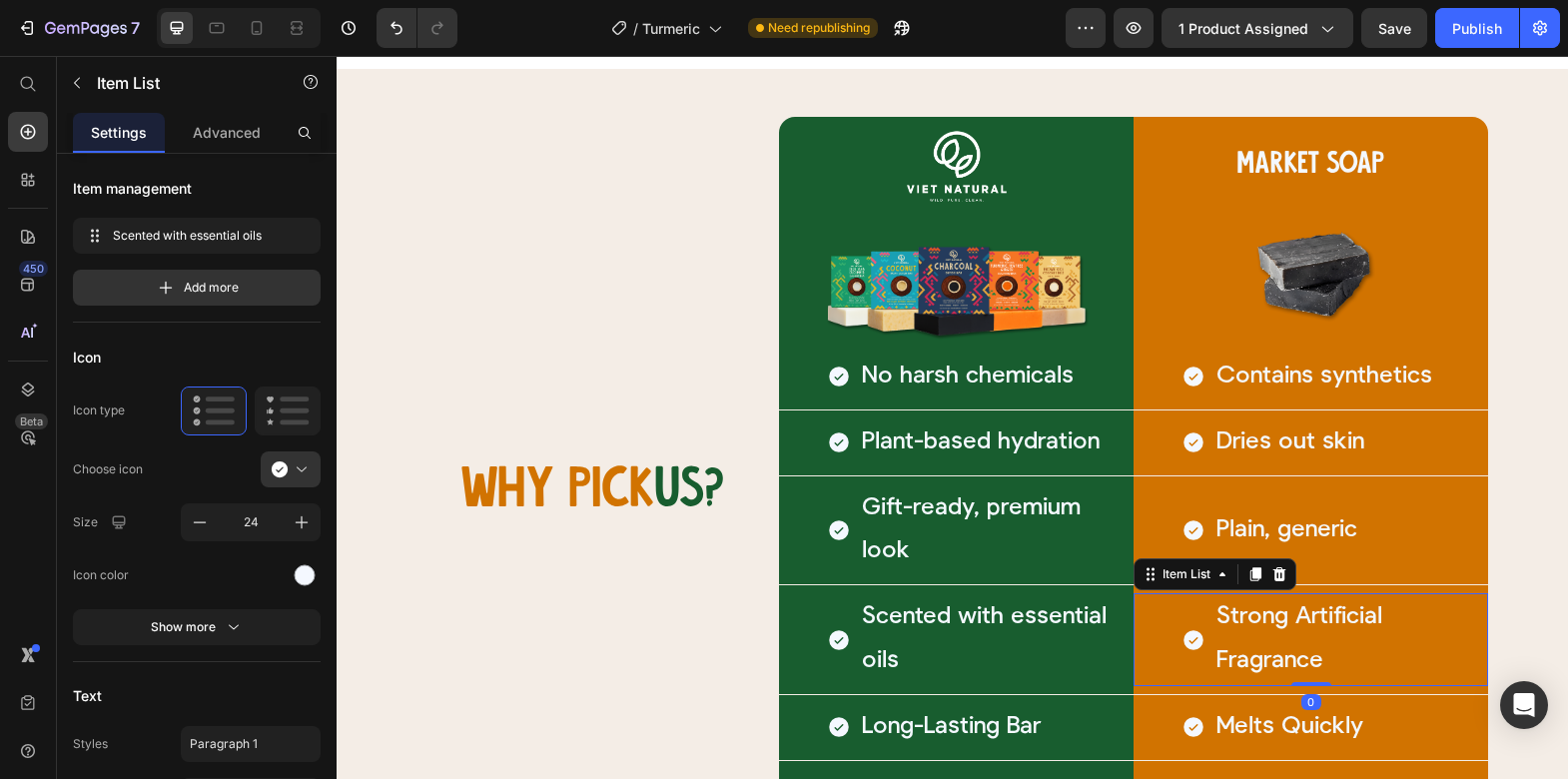 click on "Strong Artificial Fragrance" at bounding box center [1350, 639] 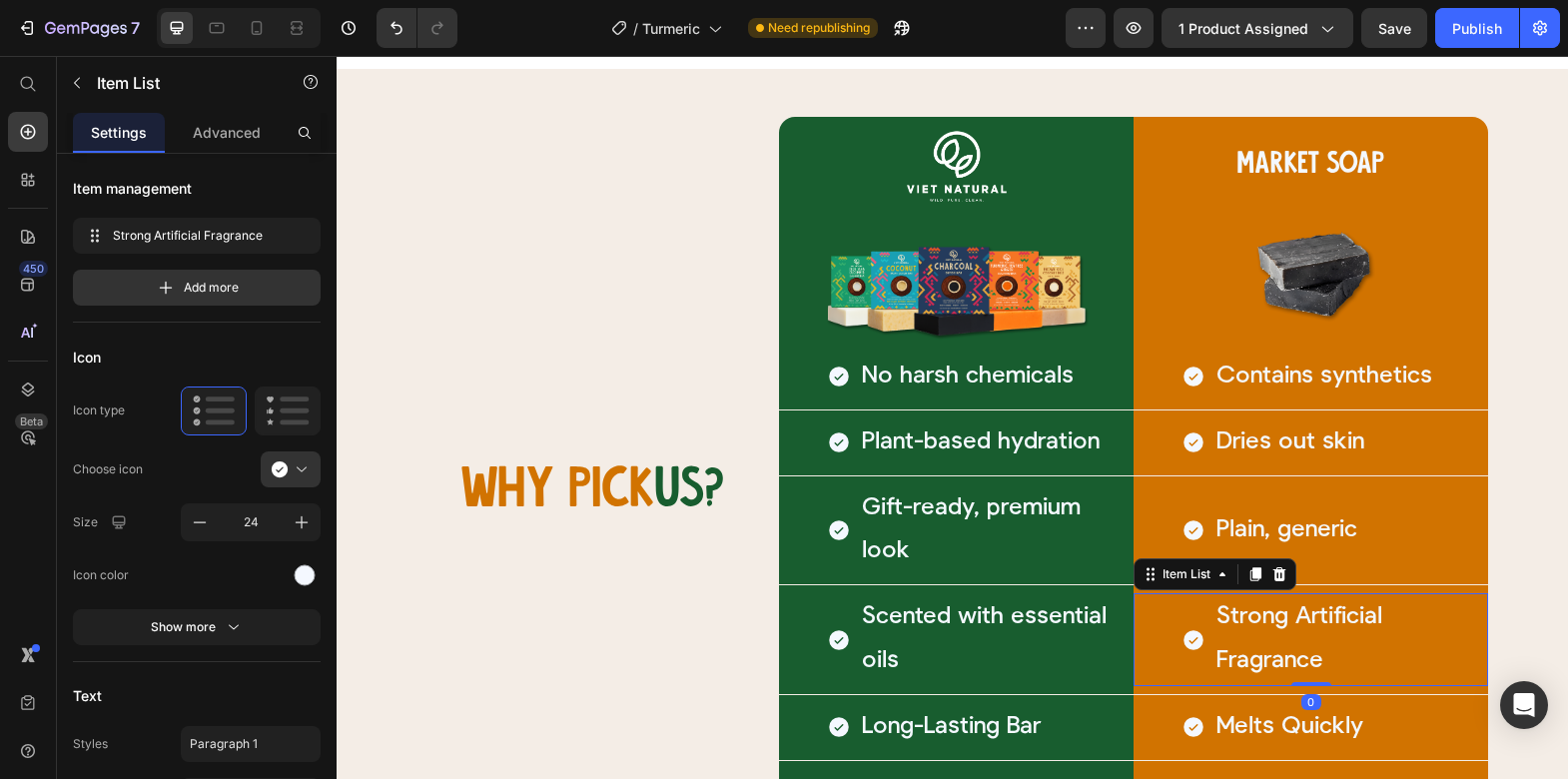 click on "Strong Artificial Fragrance" at bounding box center [1350, 639] 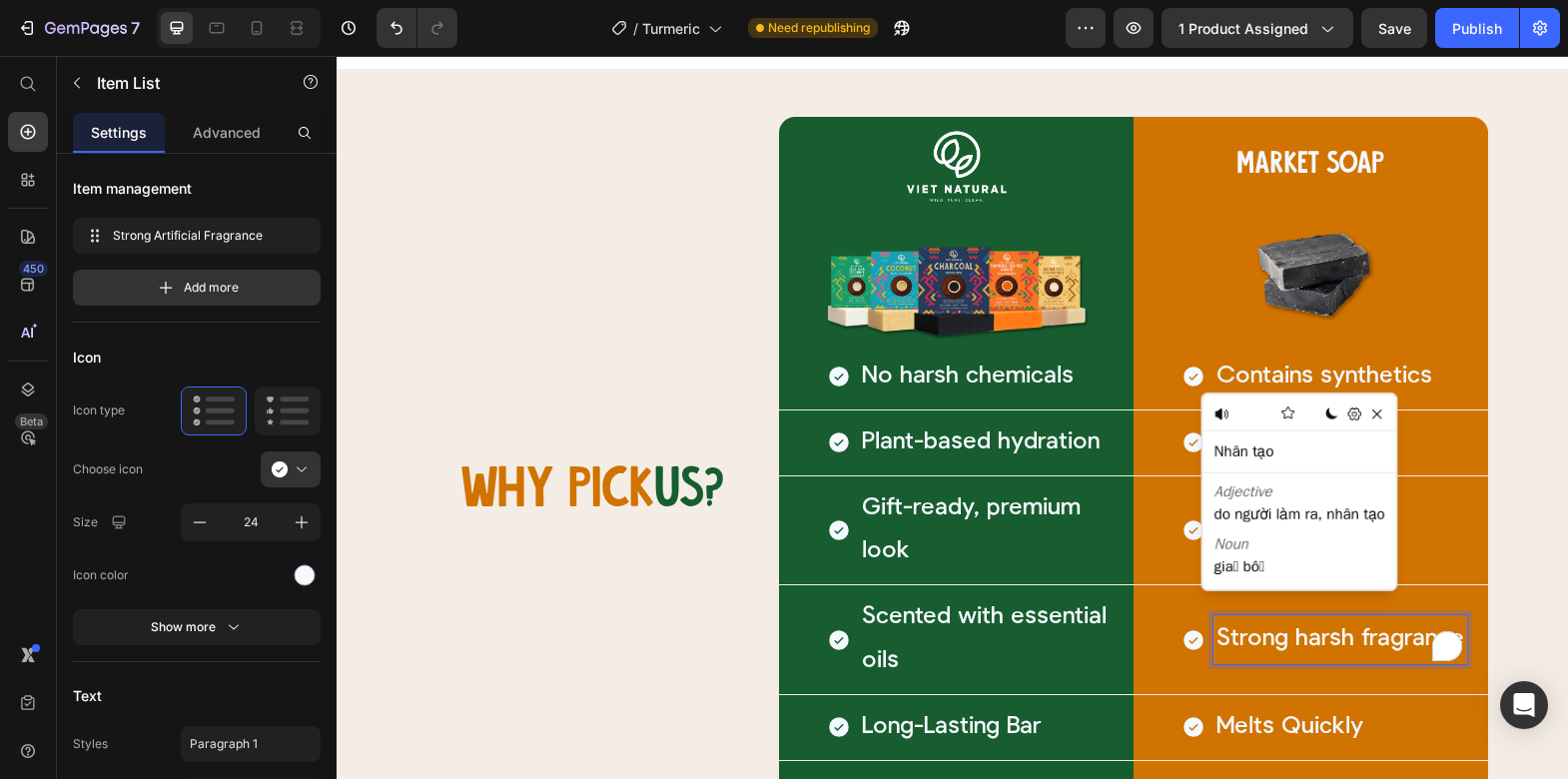 scroll, scrollTop: 4251, scrollLeft: 0, axis: vertical 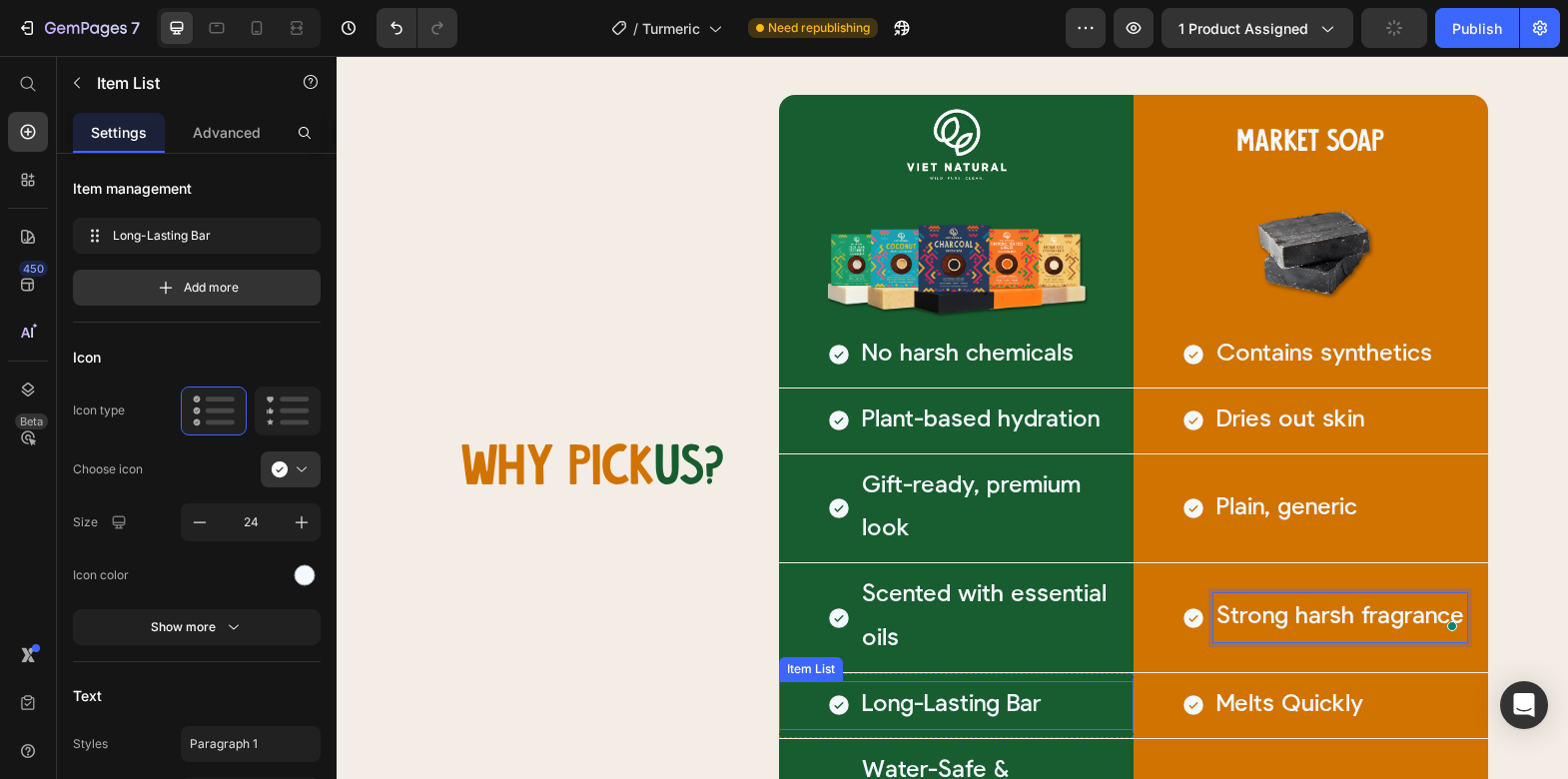 click on "Long-Lasting Bar" at bounding box center [951, 705] 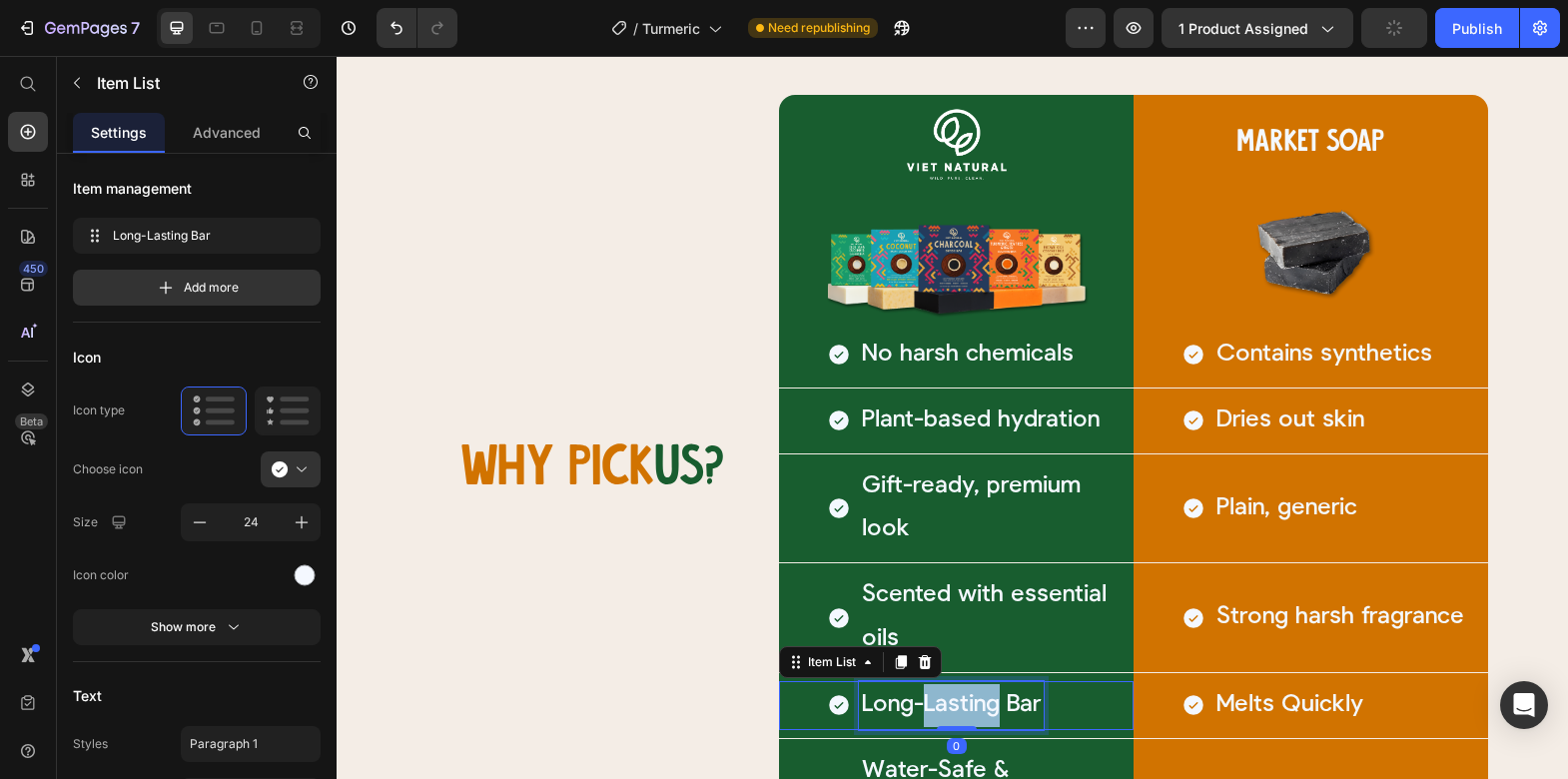 click on "Long-Lasting Bar" at bounding box center [951, 705] 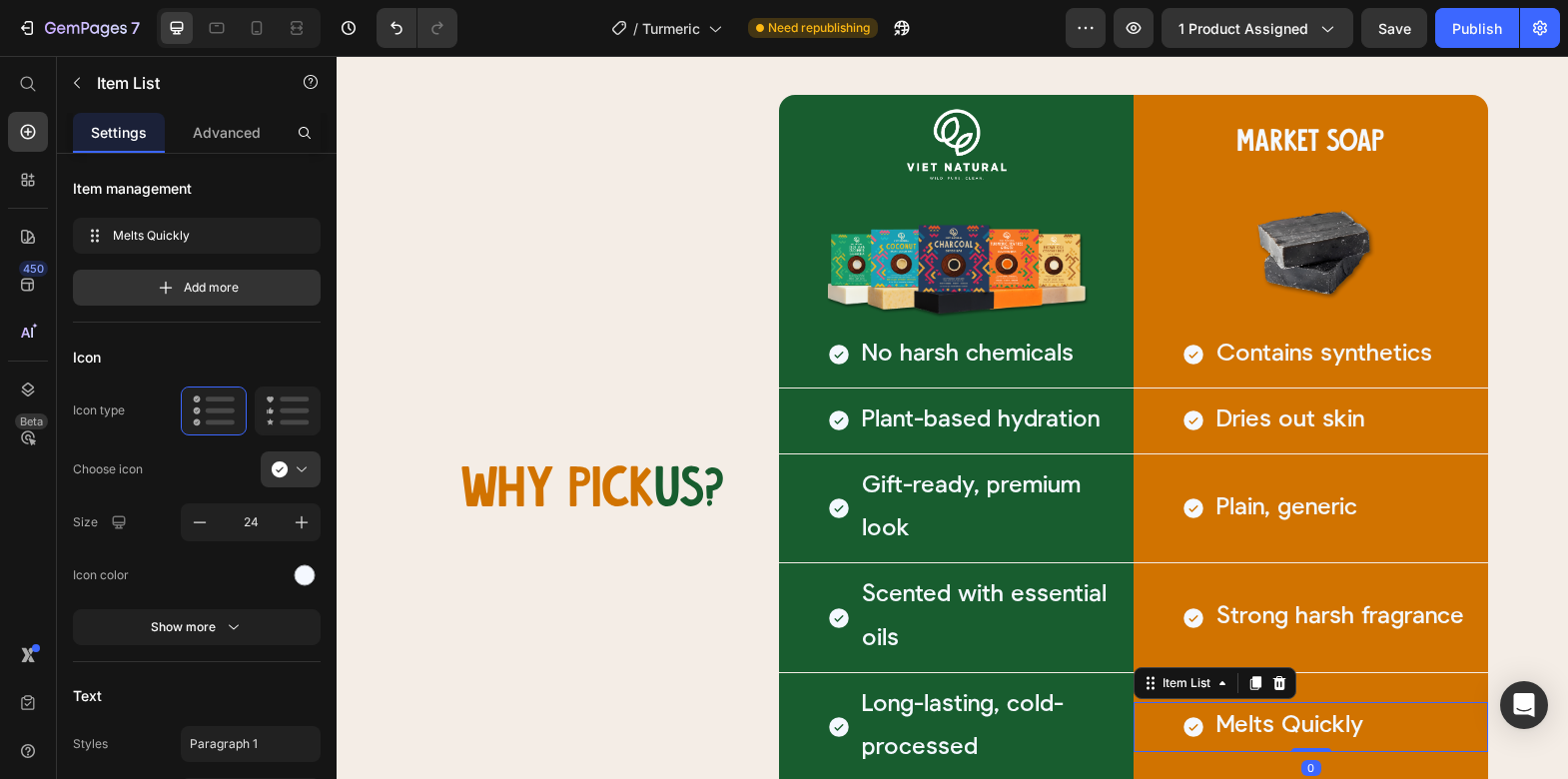 click on "Melts Quickly" at bounding box center (1289, 726) 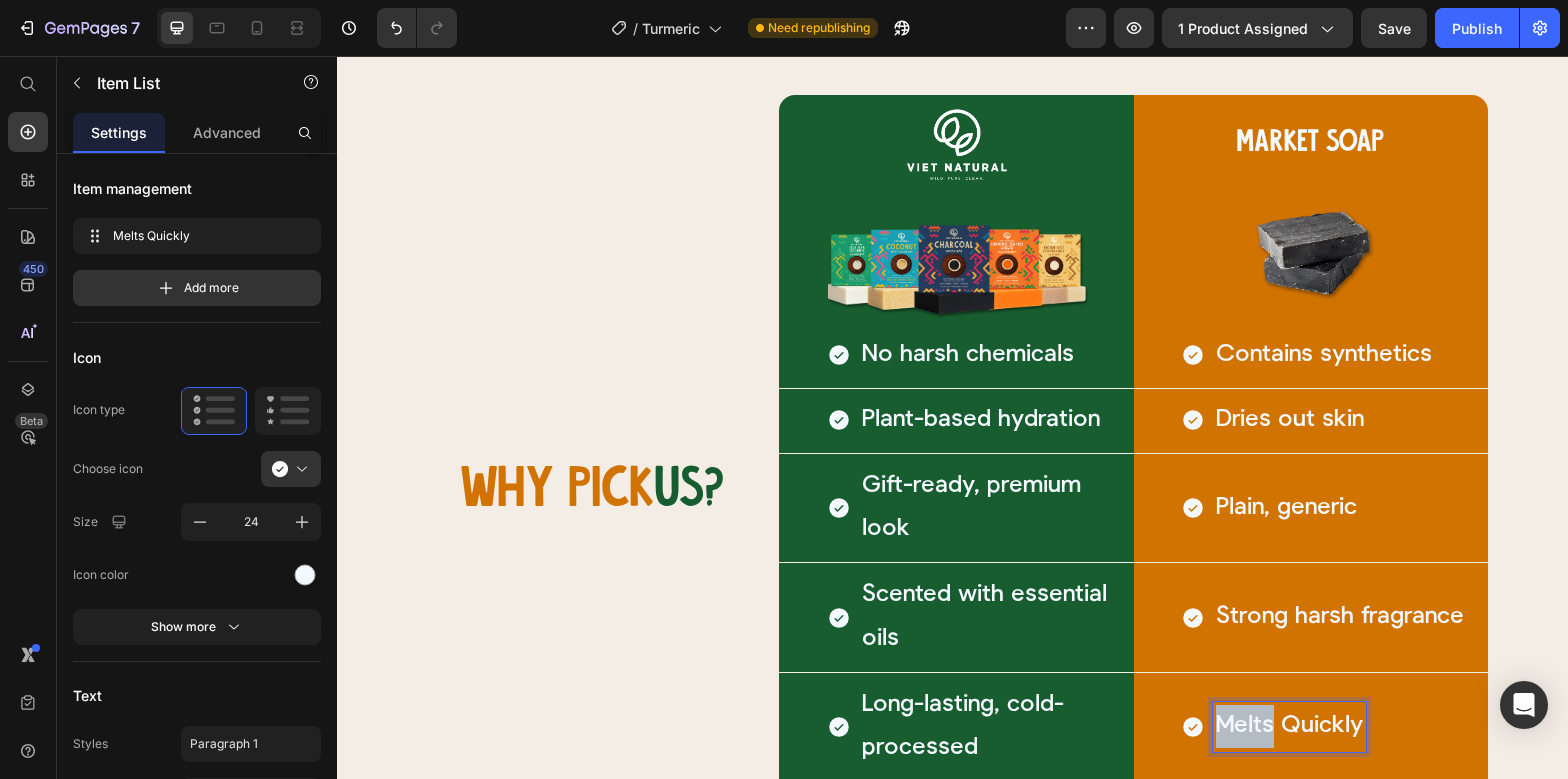 click on "Melts Quickly" at bounding box center [1289, 726] 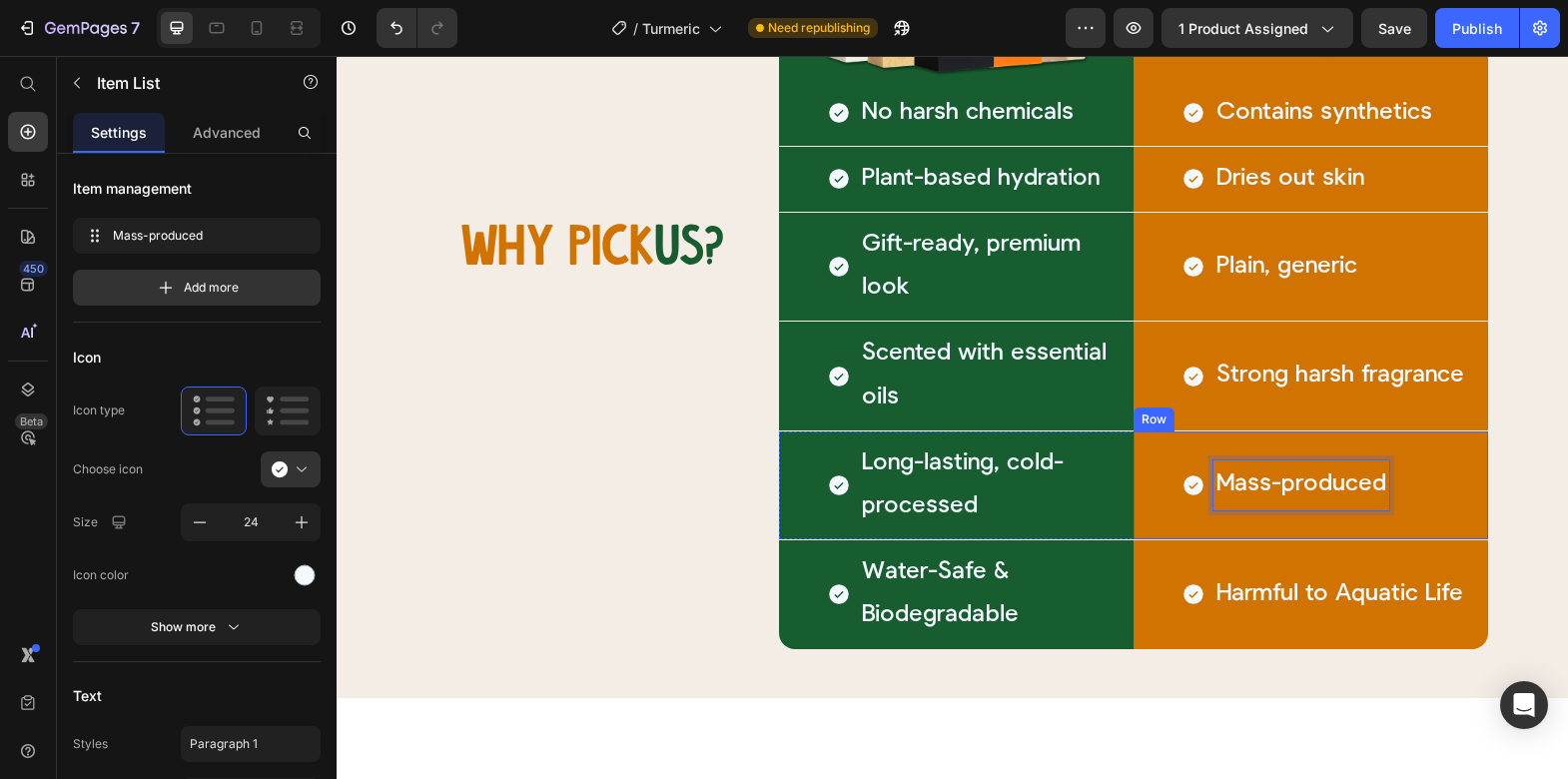 scroll, scrollTop: 4512, scrollLeft: 0, axis: vertical 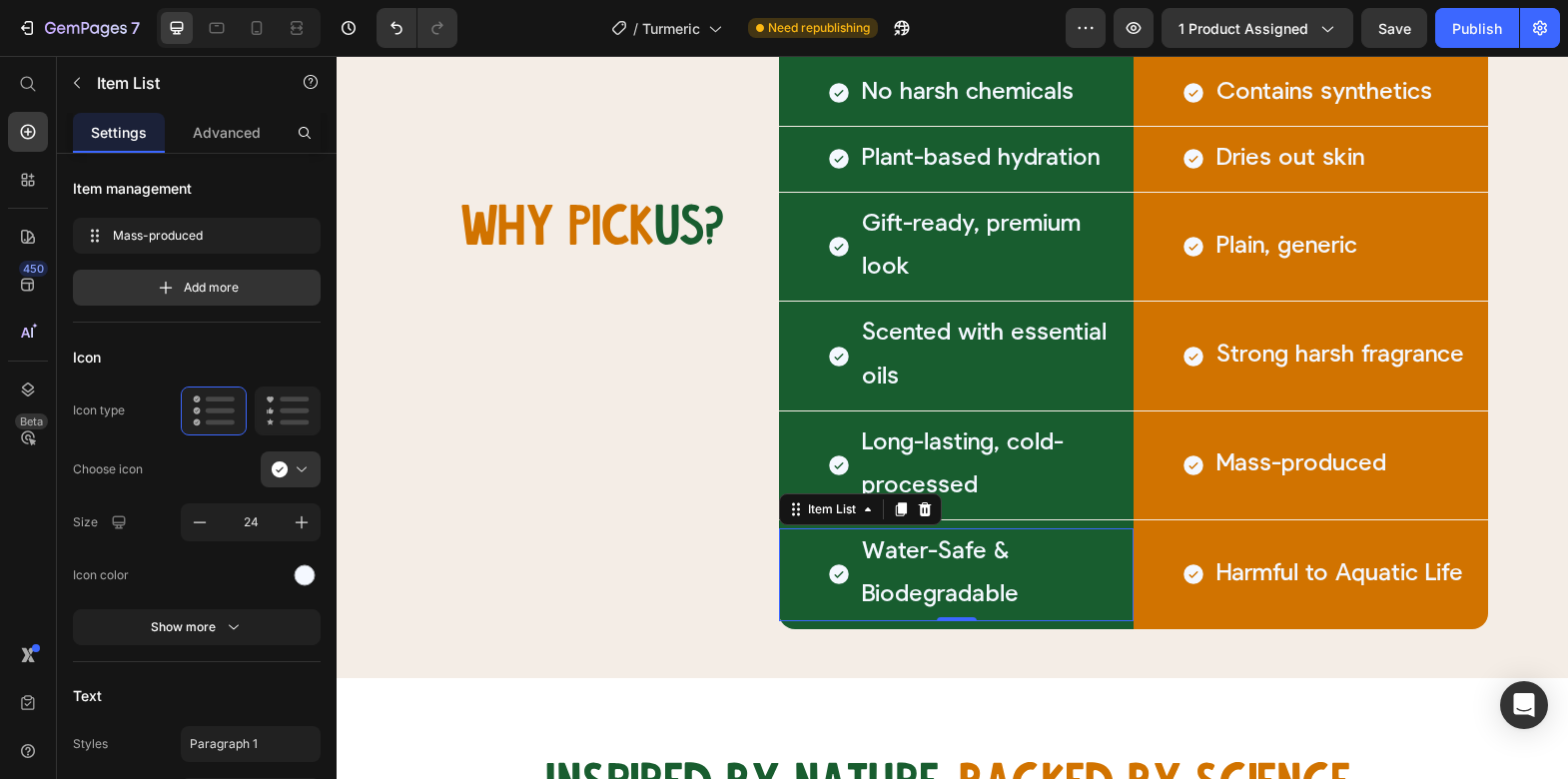 click on "Water-Safe & Biodegradable" at bounding box center [996, 574] 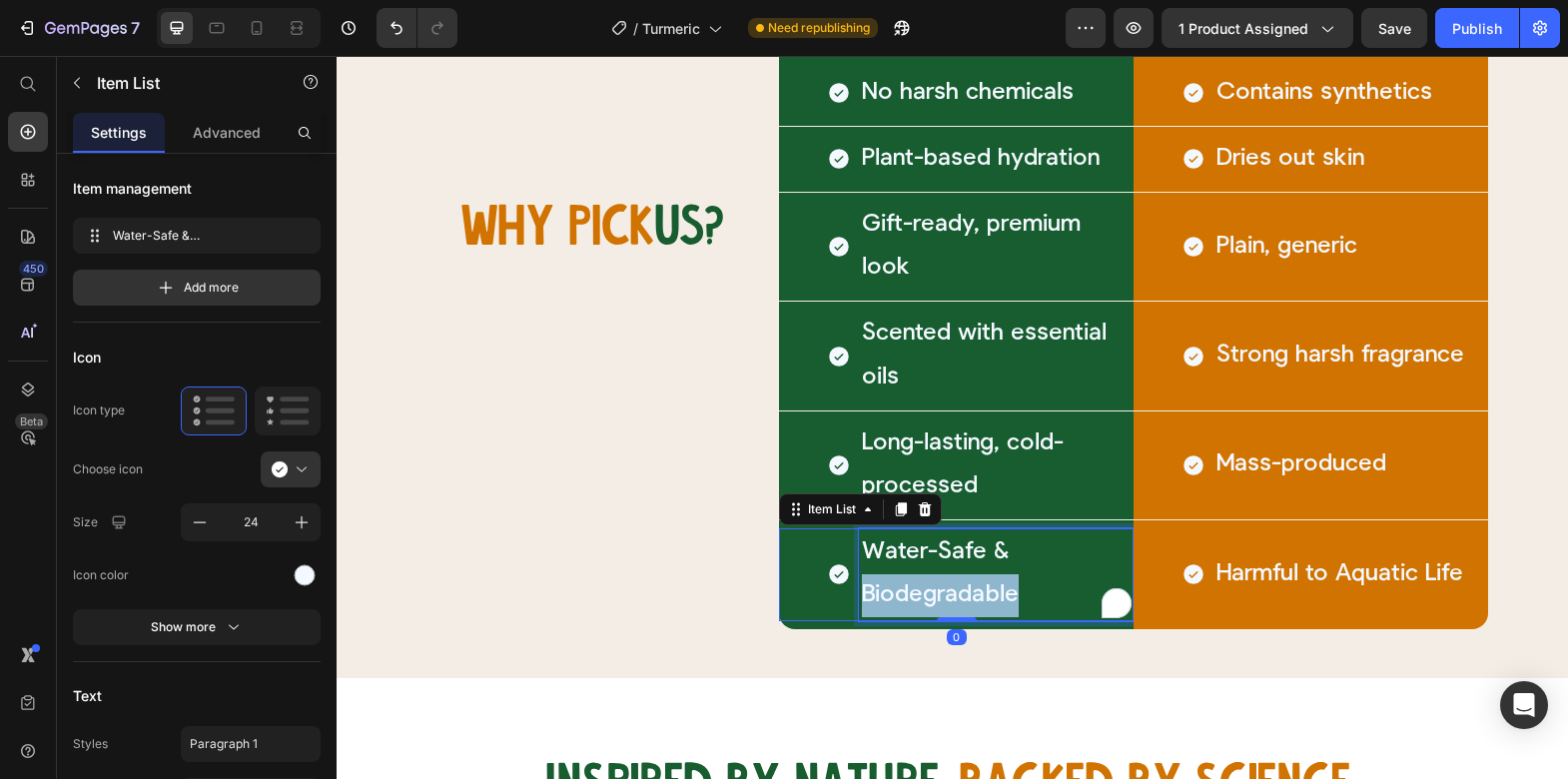 click on "Water-Safe & Biodegradable" at bounding box center [996, 574] 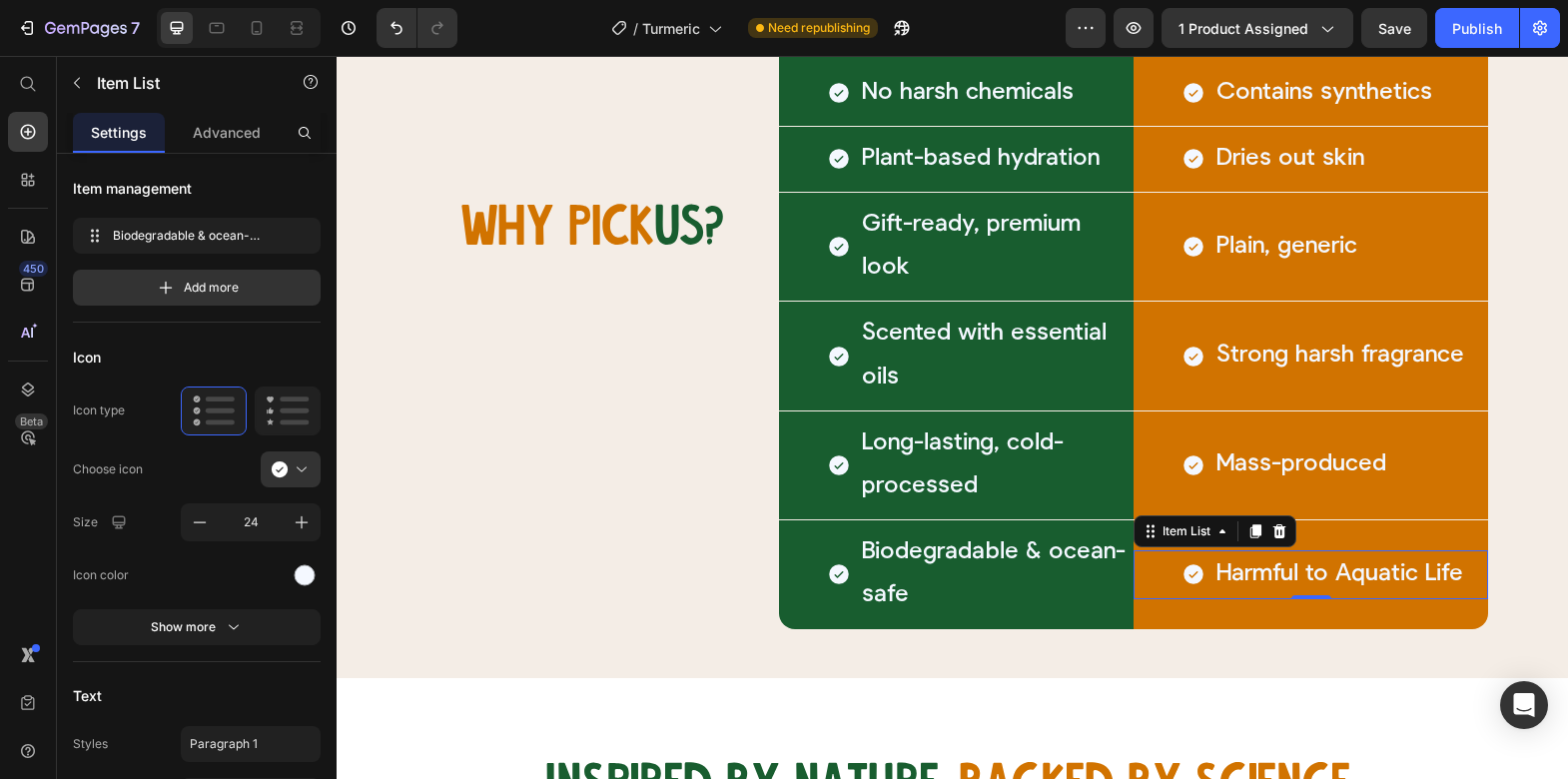click on "Harmful to Aquatic Life" at bounding box center [1339, 574] 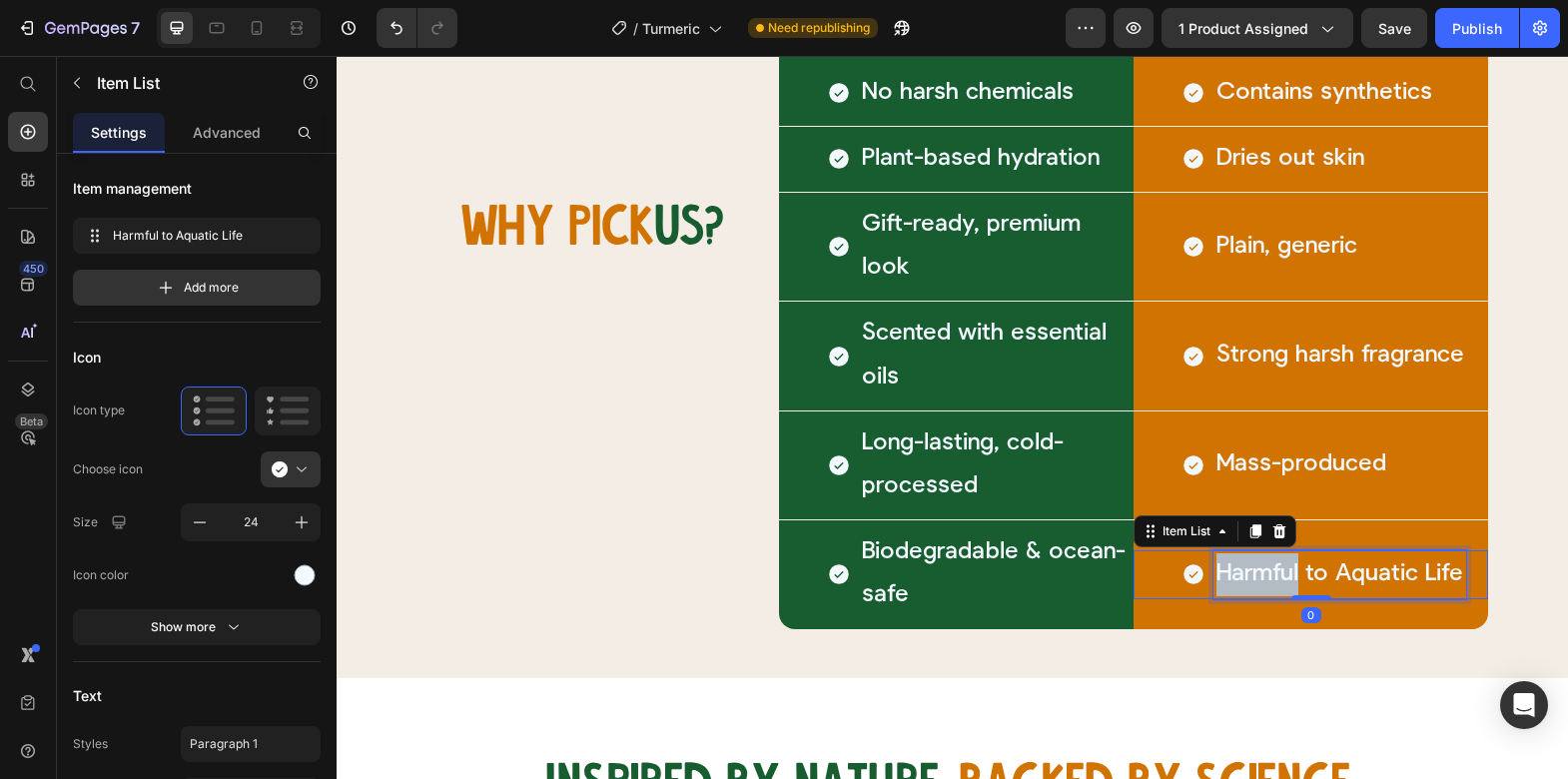click on "Harmful to Aquatic Life" at bounding box center (1339, 574) 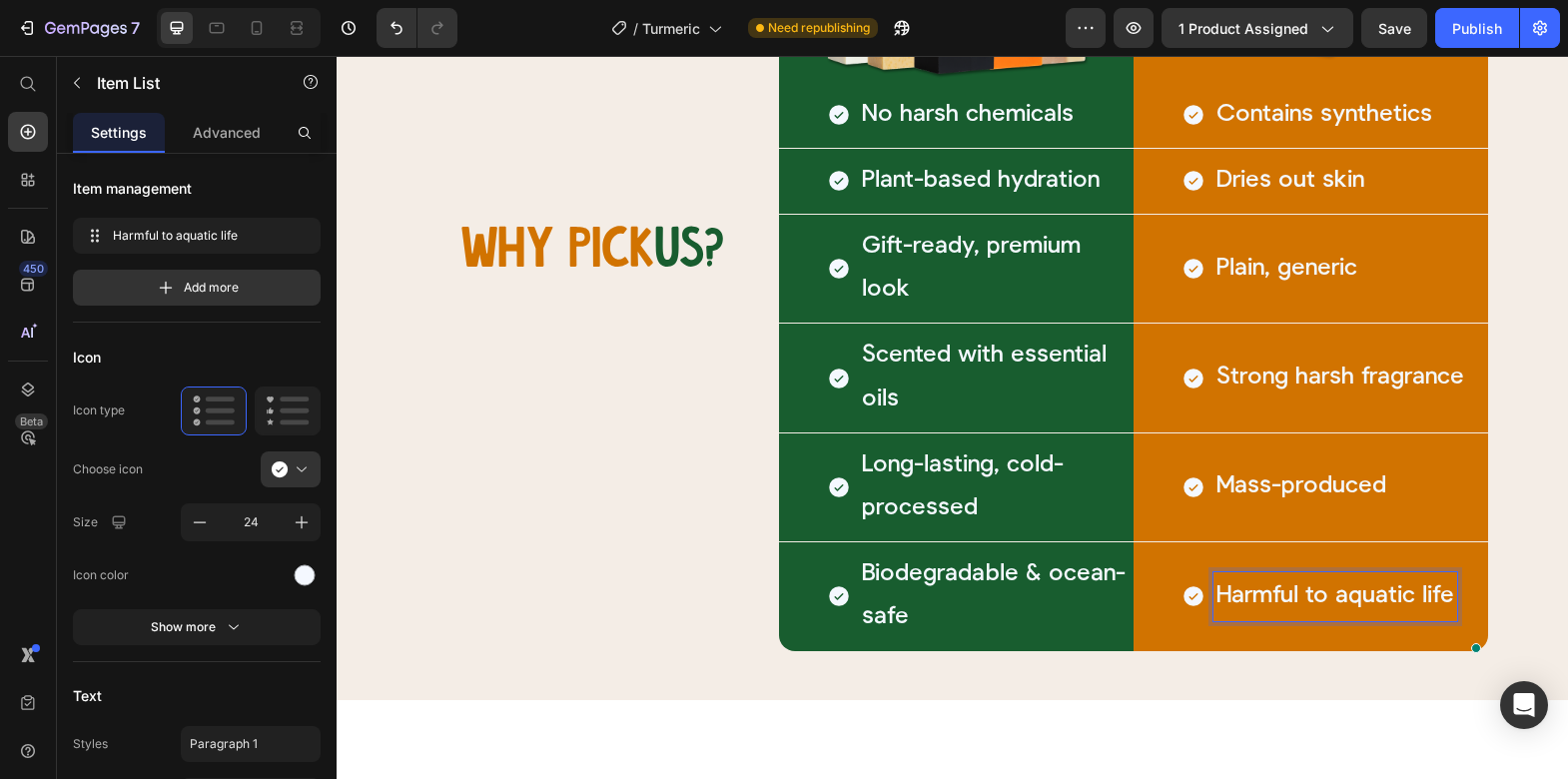 scroll, scrollTop: 4512, scrollLeft: 0, axis: vertical 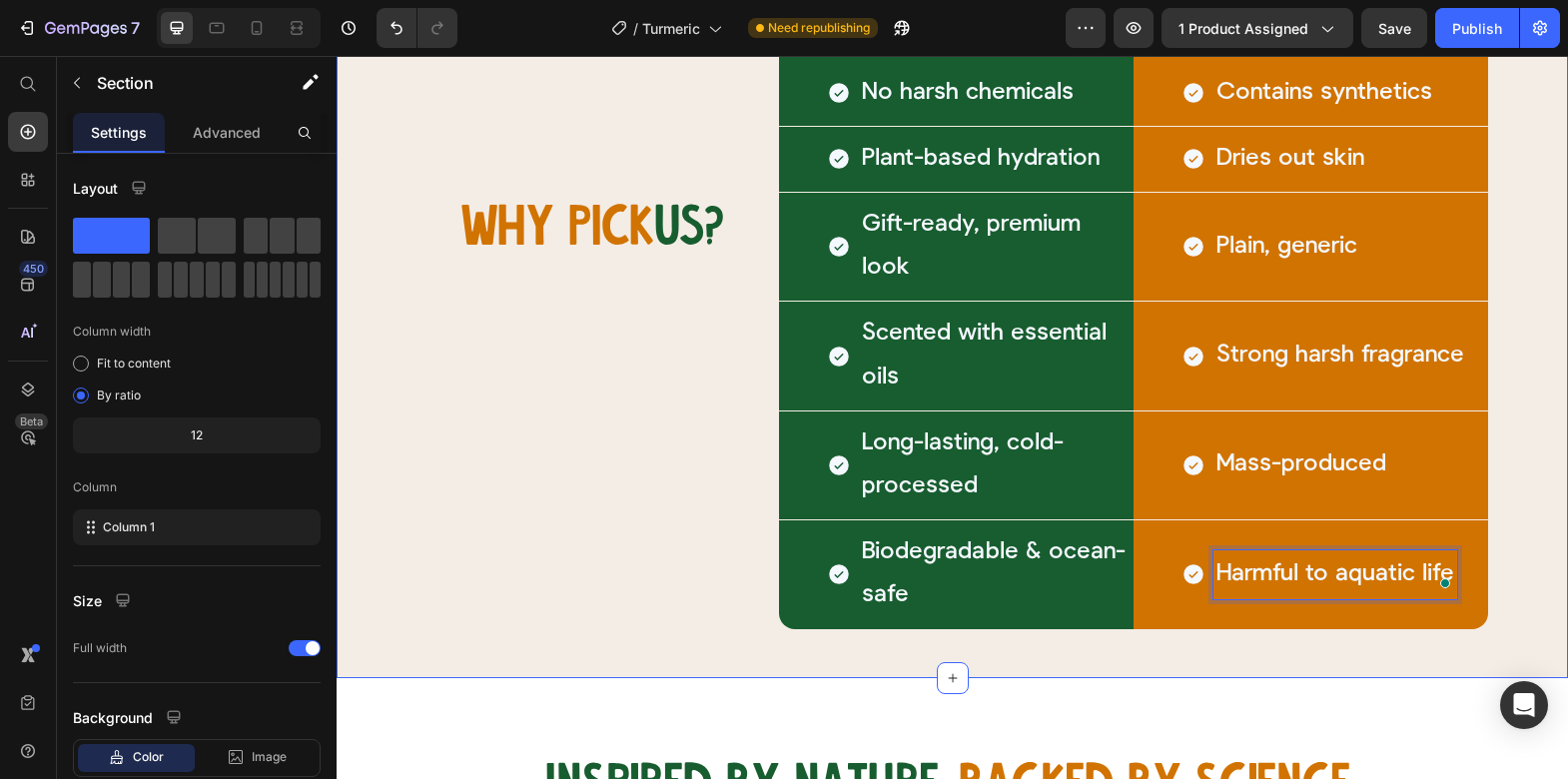 click on "WHY PICK  US? Heading Image Row Market SOAP Heading Row Row Image Row Image Row Row No harsh chemicals Item List Row Contains synthetics Item List Row Row Plant-based hydration Item List Row Dries out skin Item List Row Row Gift-ready, premium look Item List Row Plain, generic Item List Row Row Scented with essential oils Item List Row Strong harsh fragrance Item List Row Row Long-lasting, cold-processed Item List Row Mass-produced Item List Row Row Biodegradable & ocean-safe Item List Row Harmful to aquatic life Item List   0 Row Row Row Row Section 5" at bounding box center (952, 232) 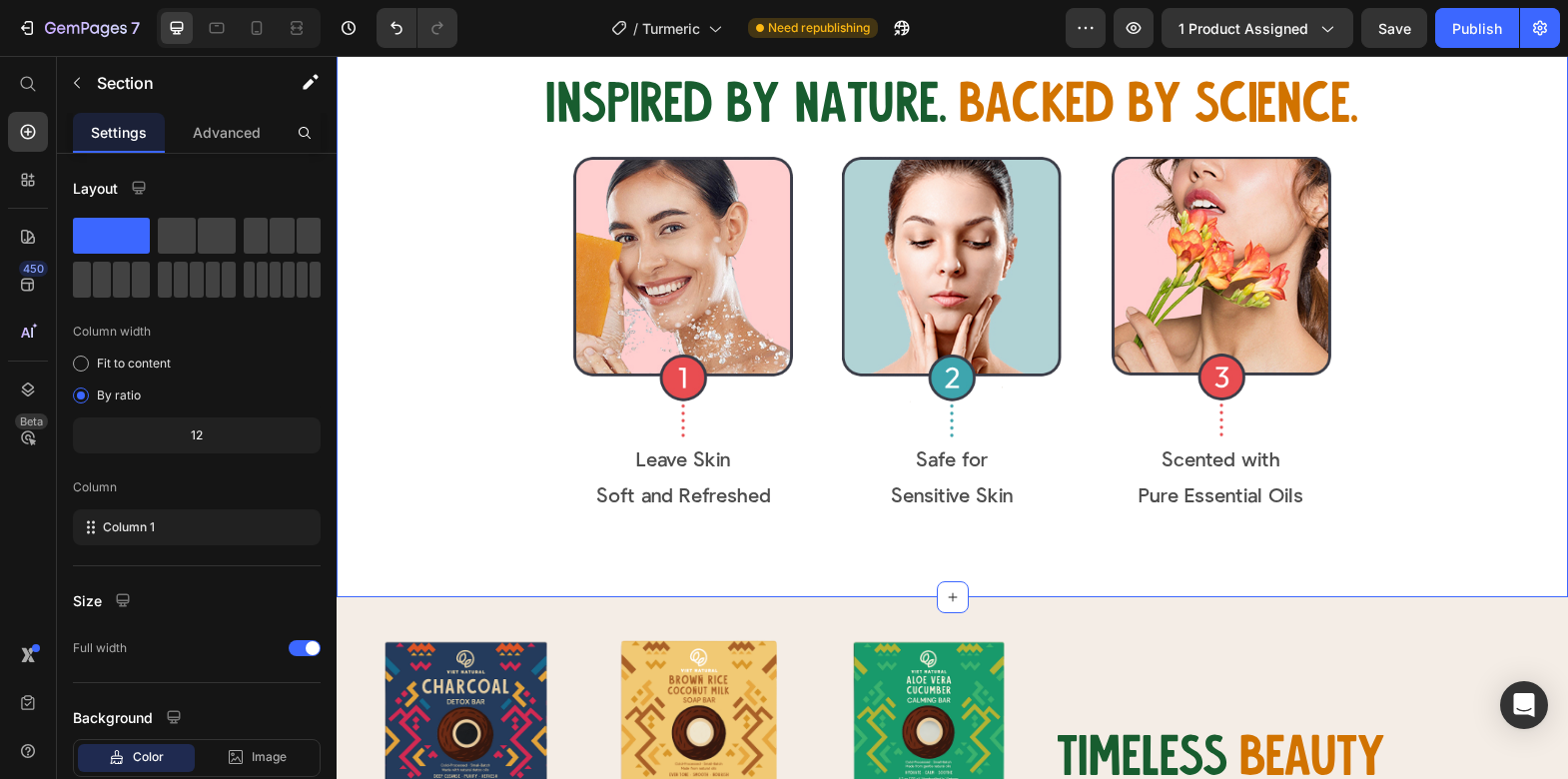 scroll, scrollTop: 5188, scrollLeft: 0, axis: vertical 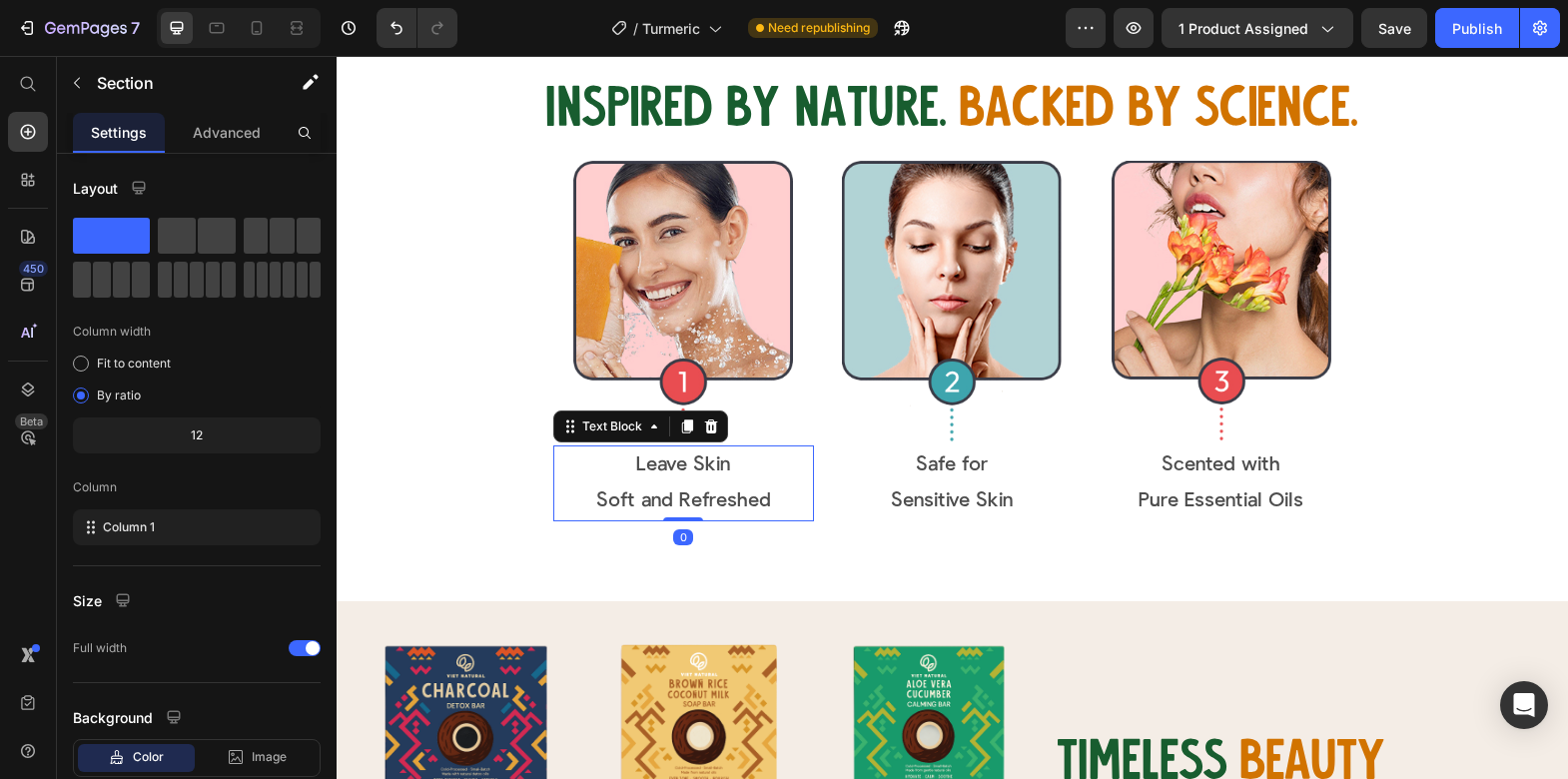click on "Soft and Refreshed" at bounding box center [683, 501] 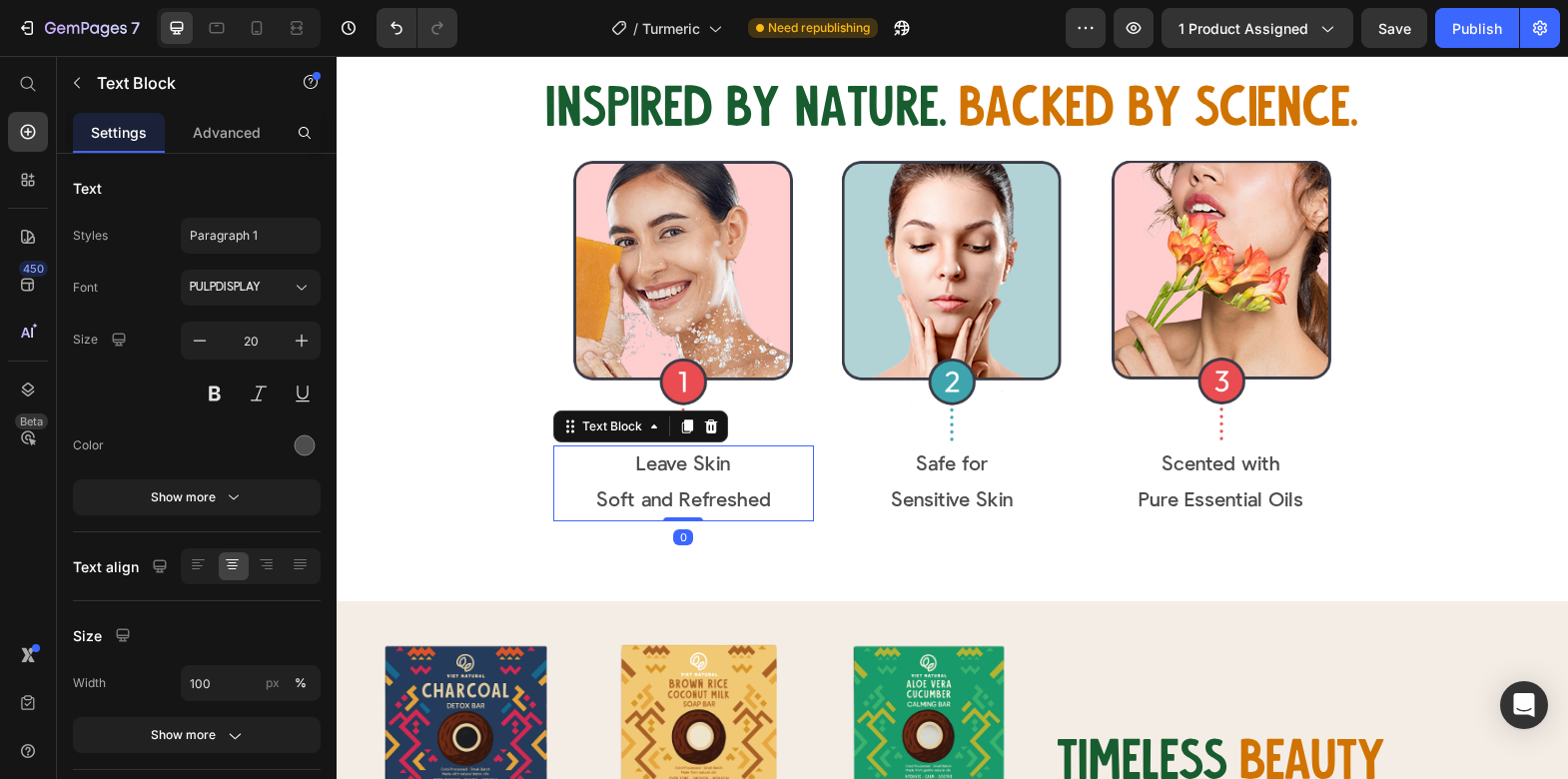 click on "Soft and Refreshed" at bounding box center [683, 501] 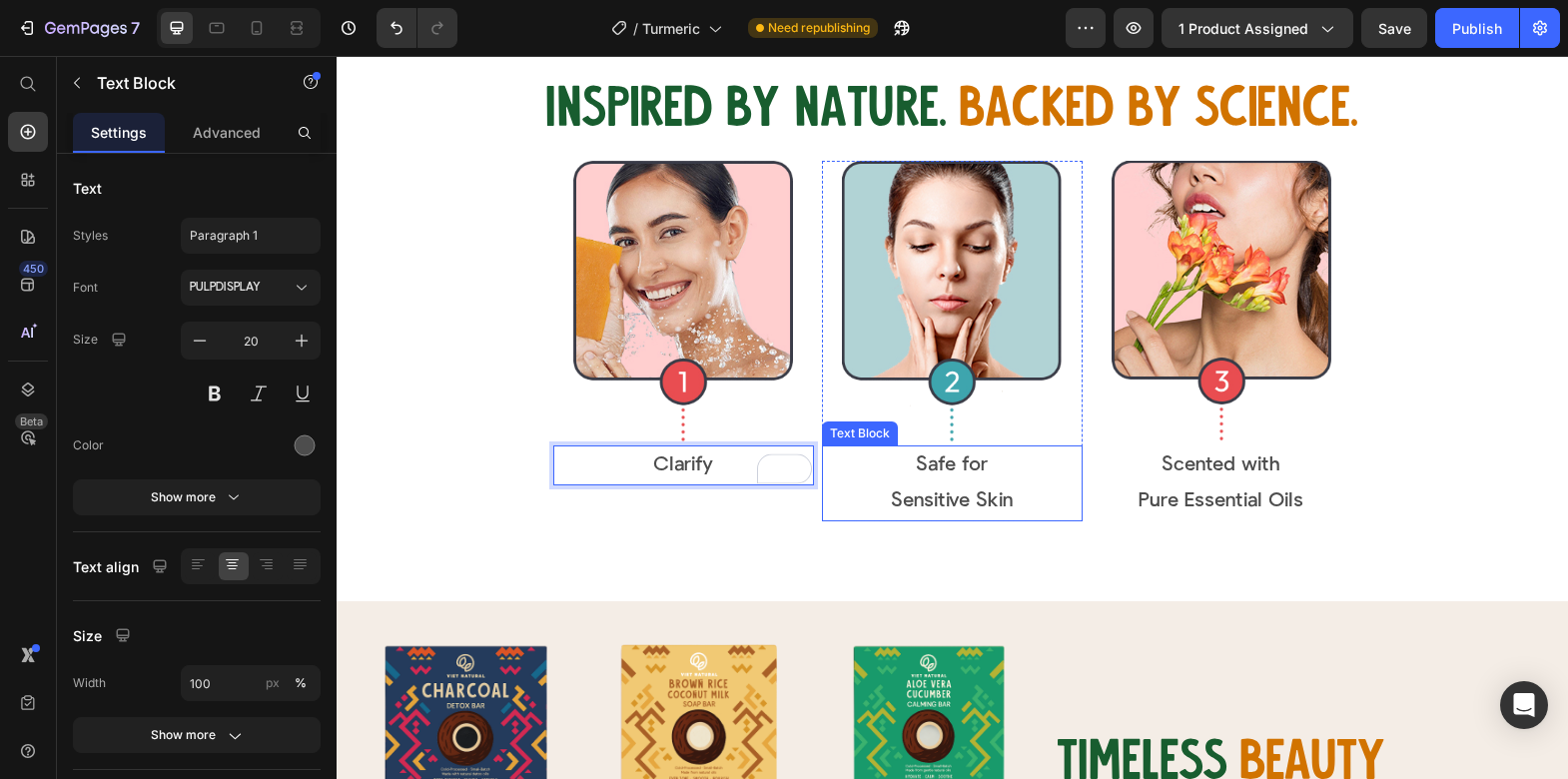 click on "Sensitive Skin" at bounding box center [952, 501] 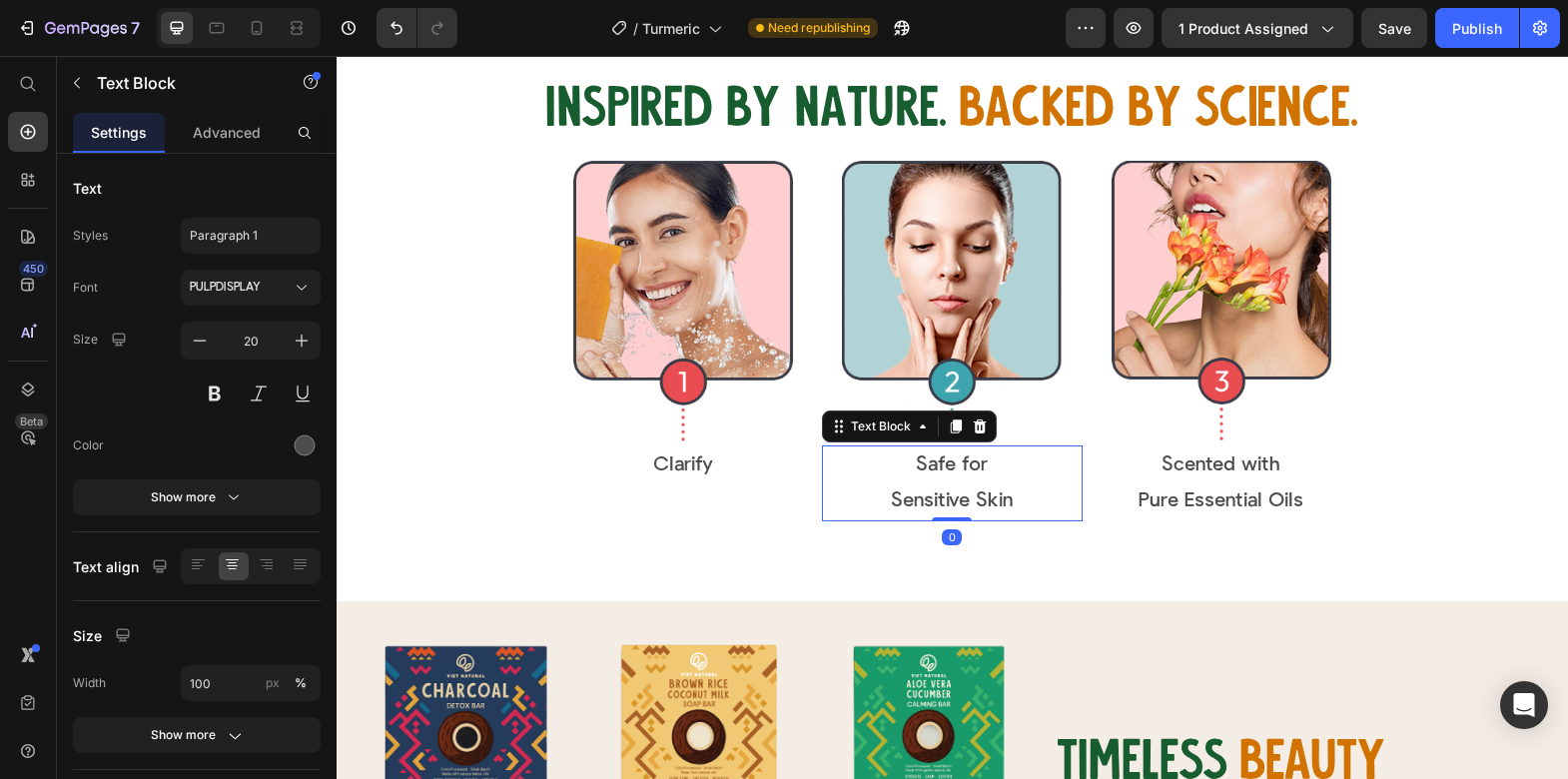 click on "Sensitive Skin" at bounding box center (952, 501) 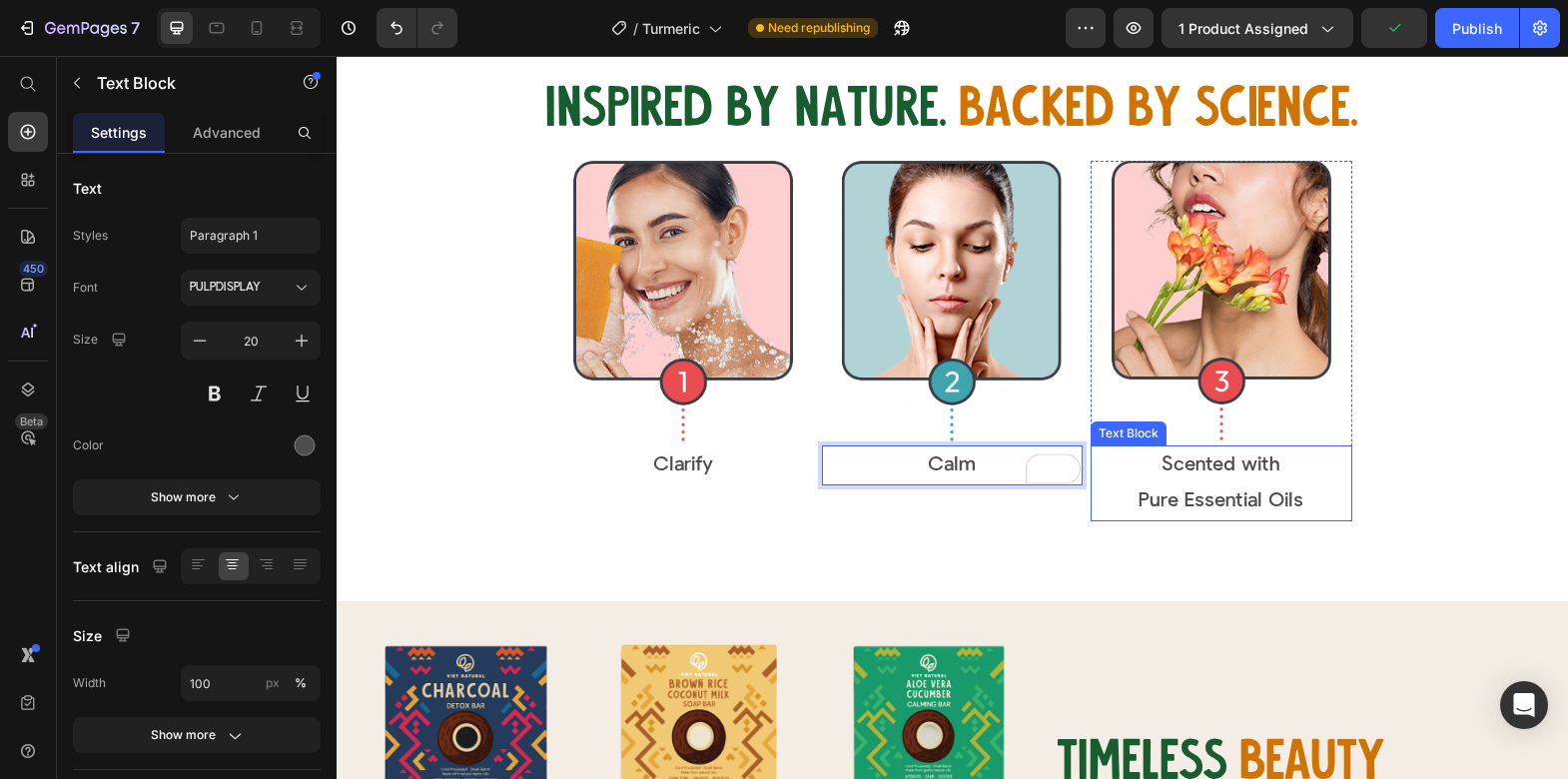 click on "Pure Essential Oils" at bounding box center (1220, 501) 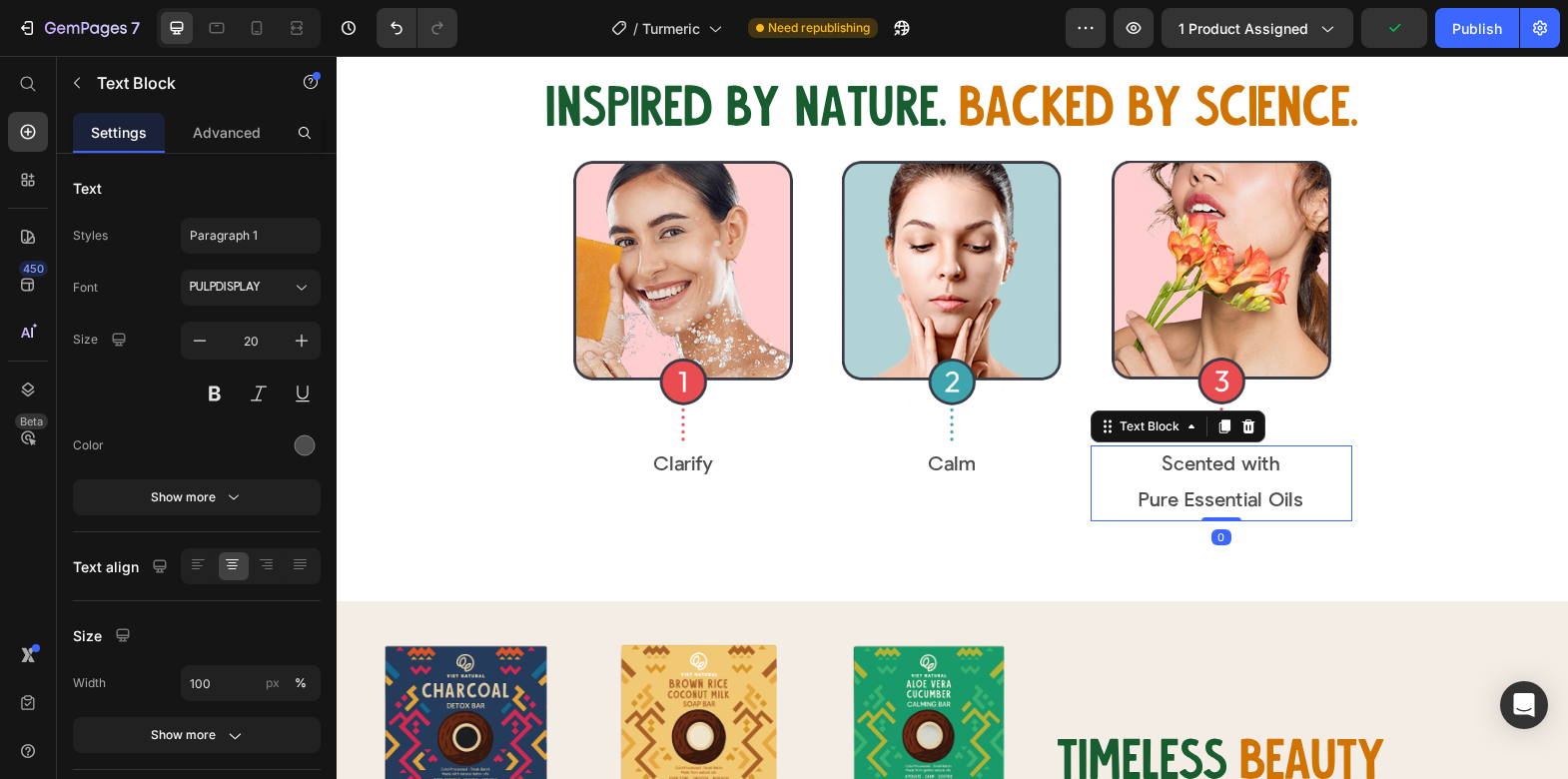 click on "Pure Essential Oils" at bounding box center (1220, 501) 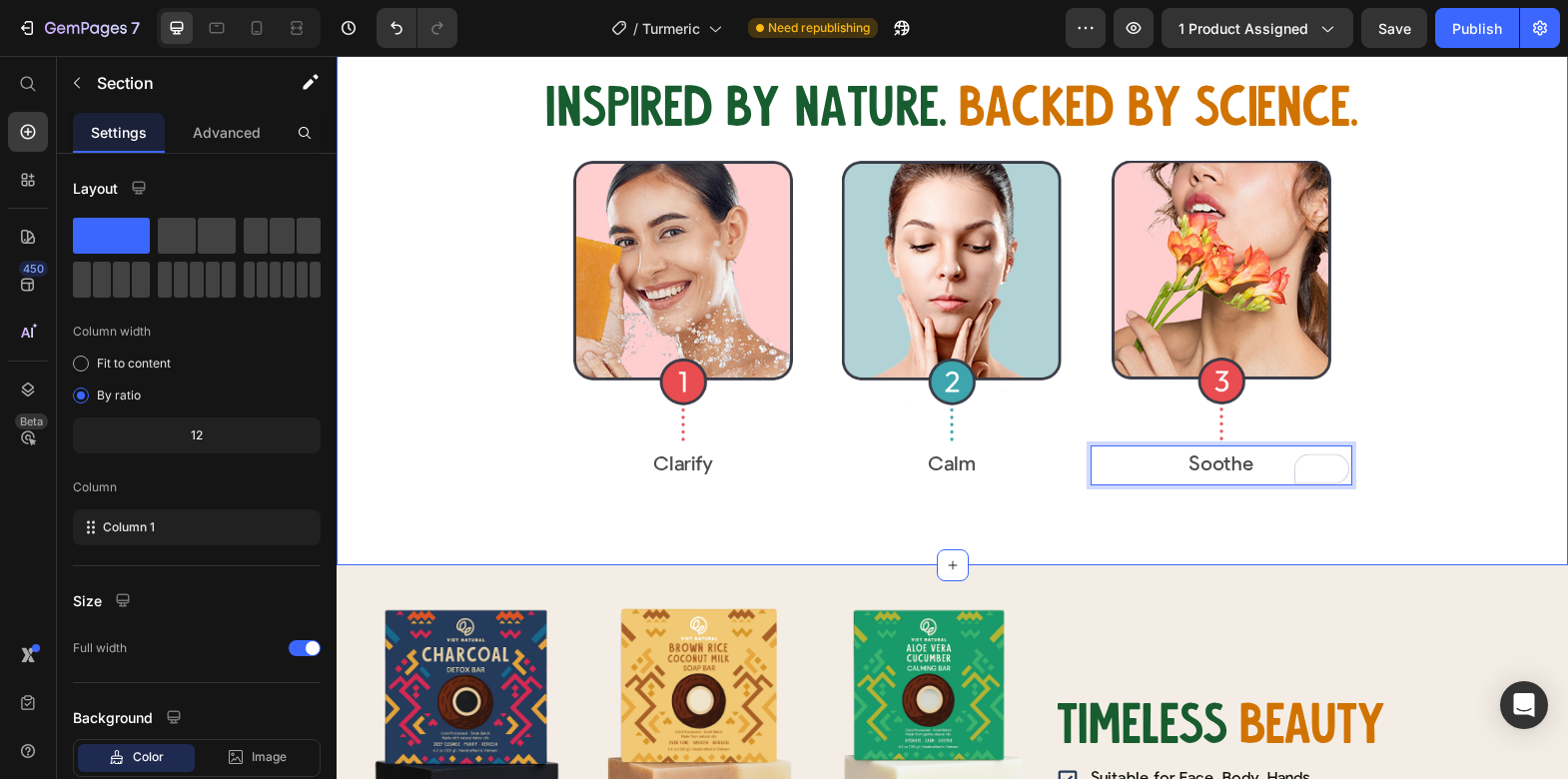 click on "Inspired by nature. Heading Backed by science. Heading Row Row Image Clarify Text Block Row Image Calm Text Block Row Image Soothe Text Block   0 Row Row Section 6" at bounding box center [952, 283] 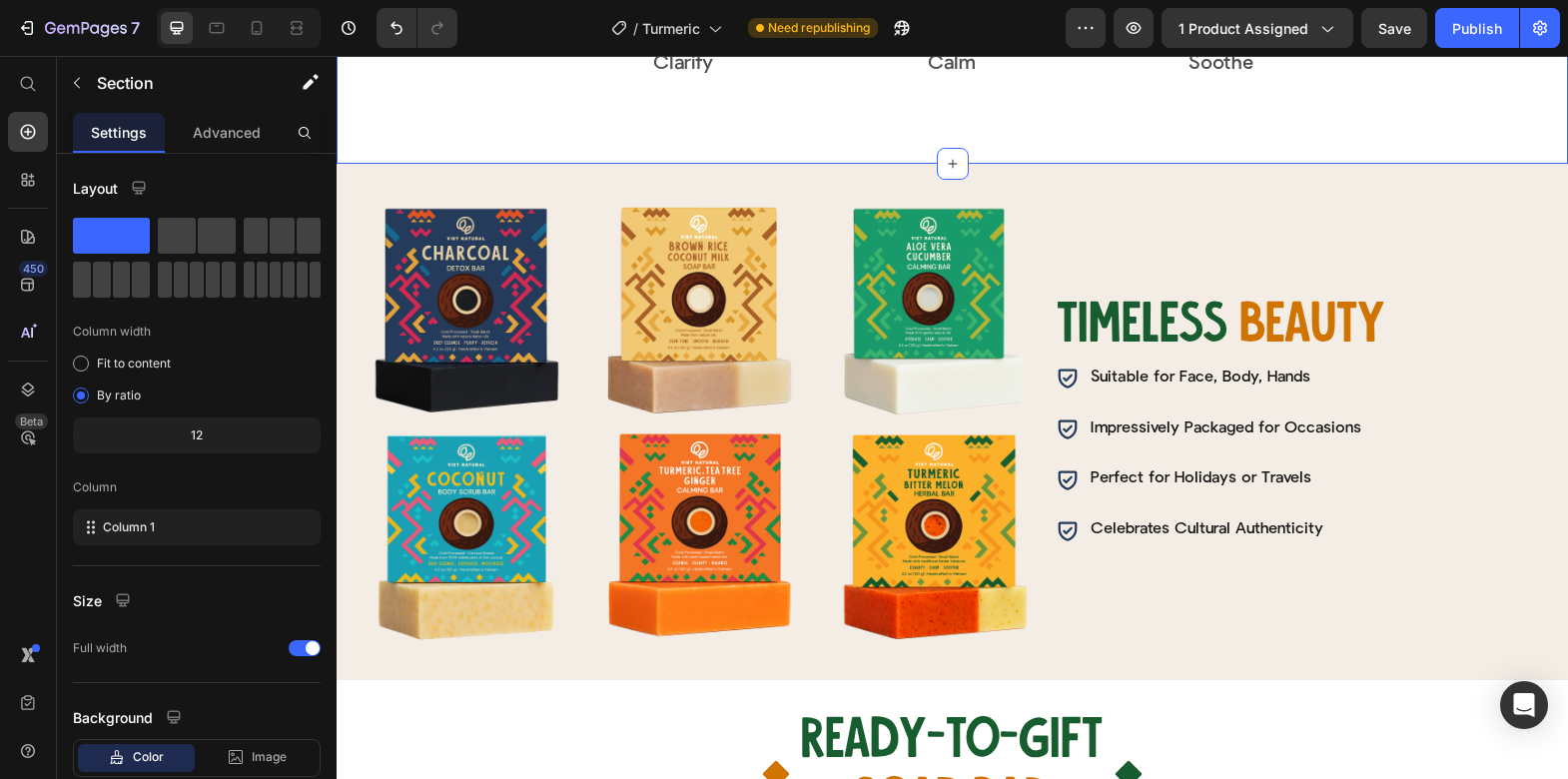 scroll, scrollTop: 5606, scrollLeft: 0, axis: vertical 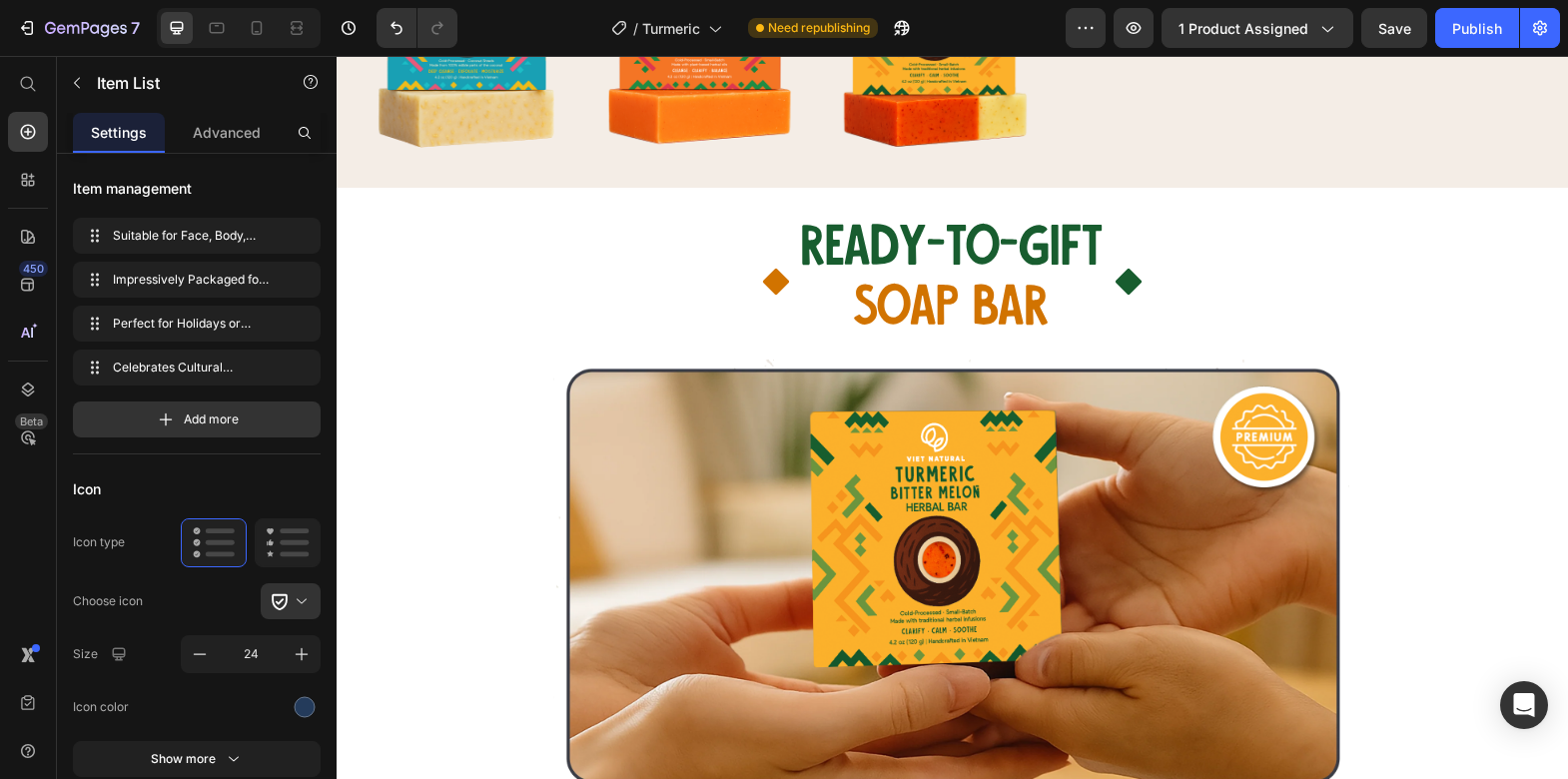click on "Suitable for Face, Body, Hands" at bounding box center [1225, -115] 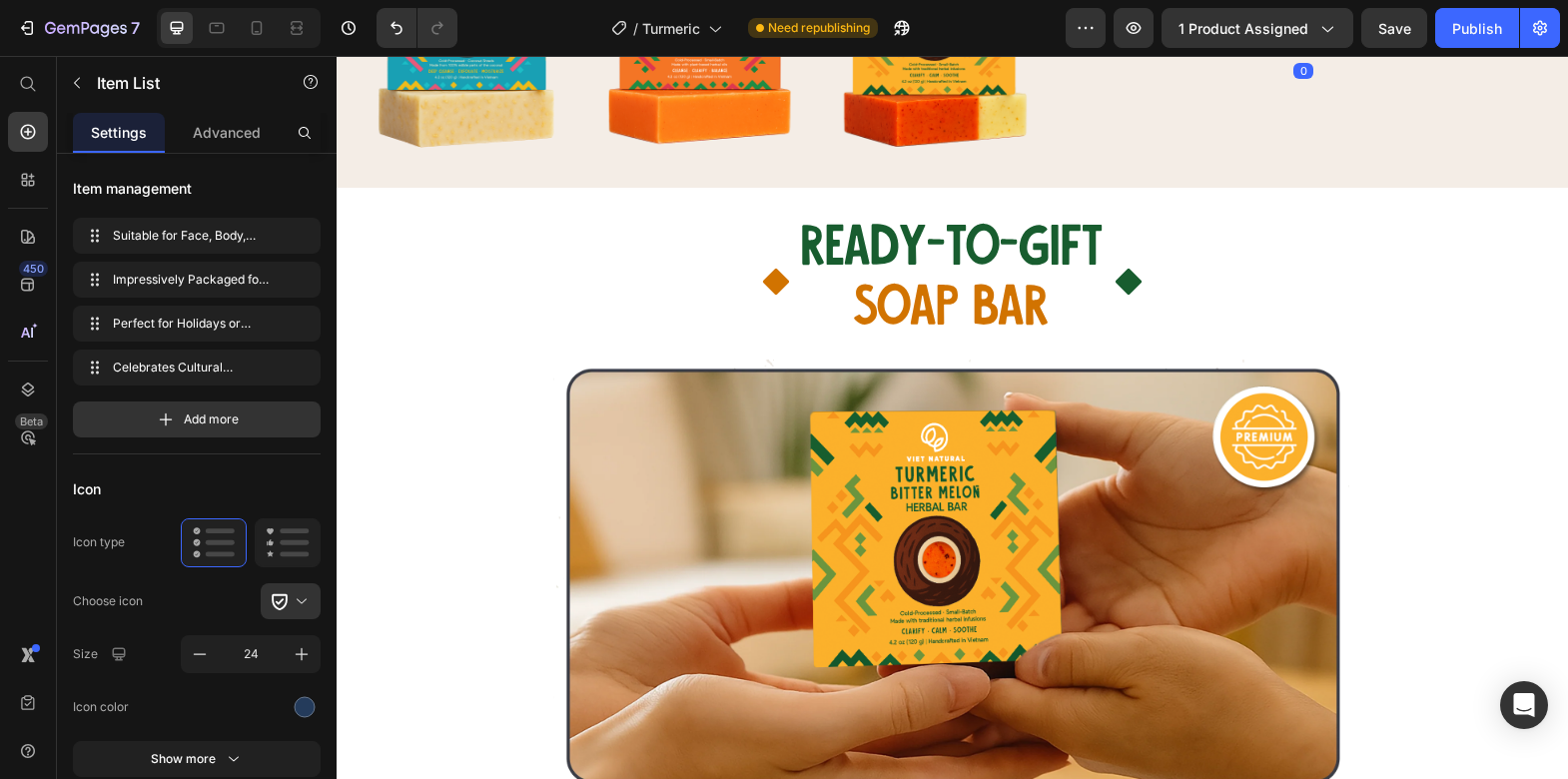 click on "Suitable for Face, Body, Hands" at bounding box center [1225, -115] 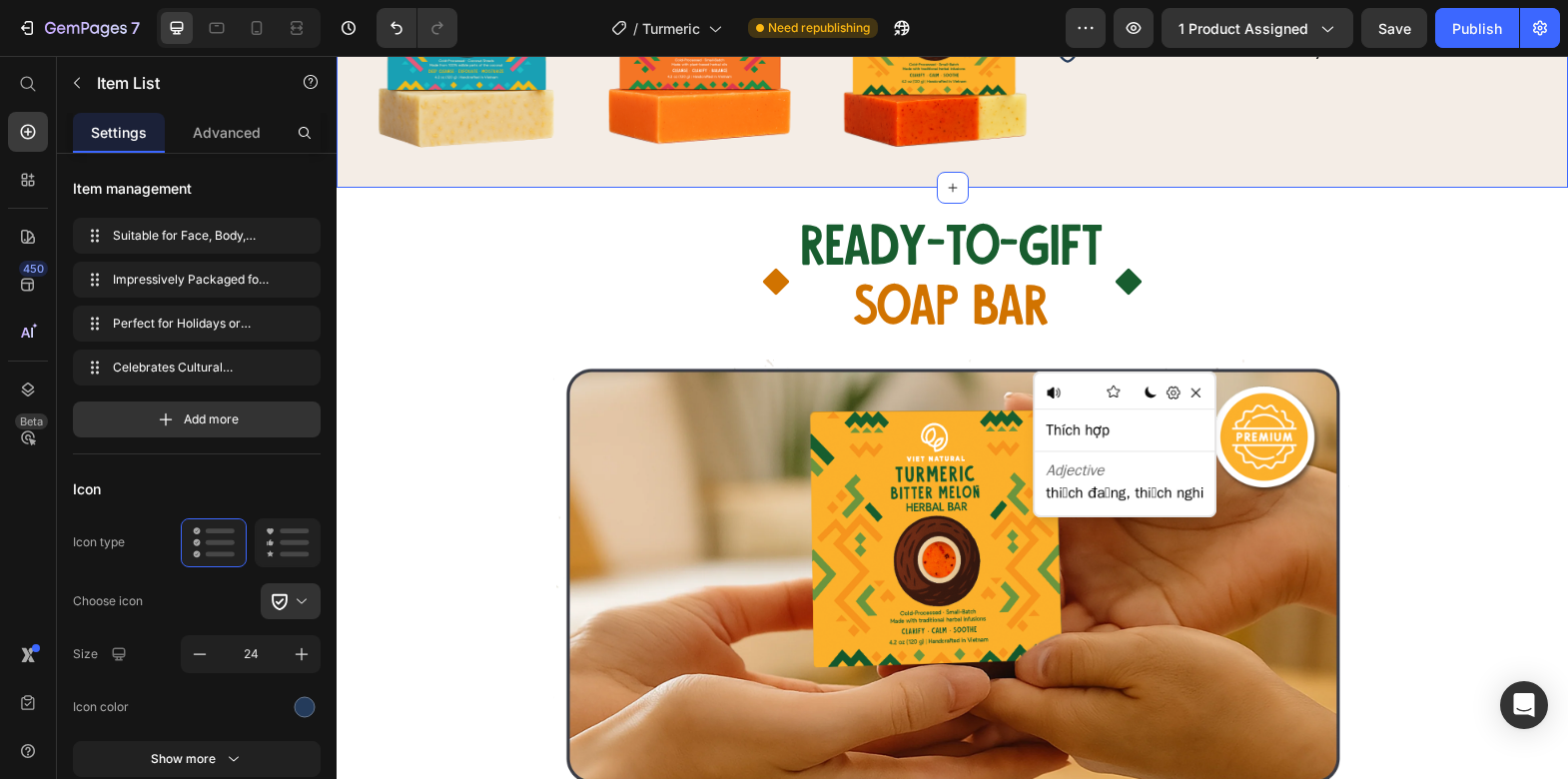 scroll, scrollTop: 5592, scrollLeft: 0, axis: vertical 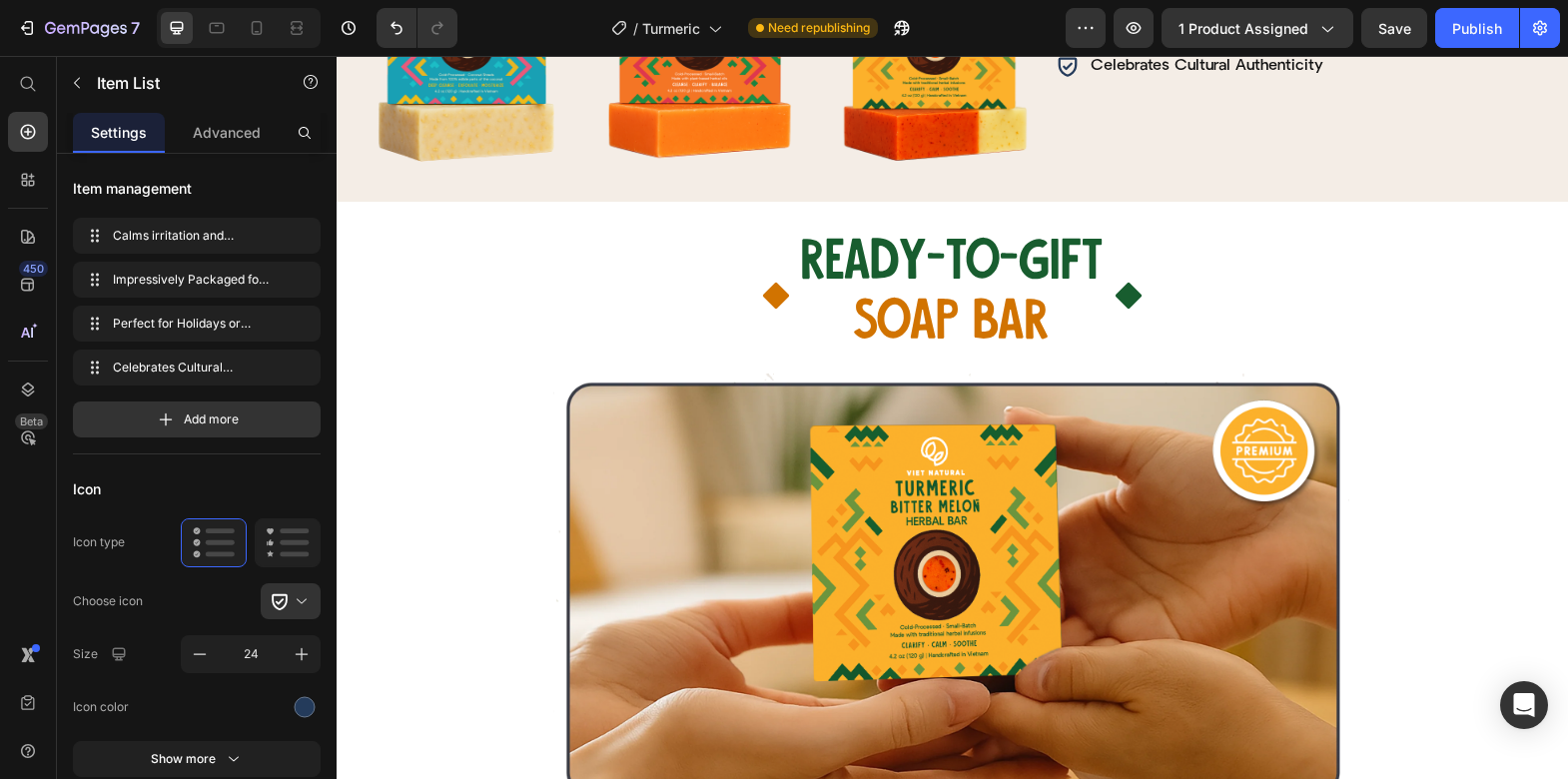 click on "Impressively Packaged for Occasions" at bounding box center [1319, -36] 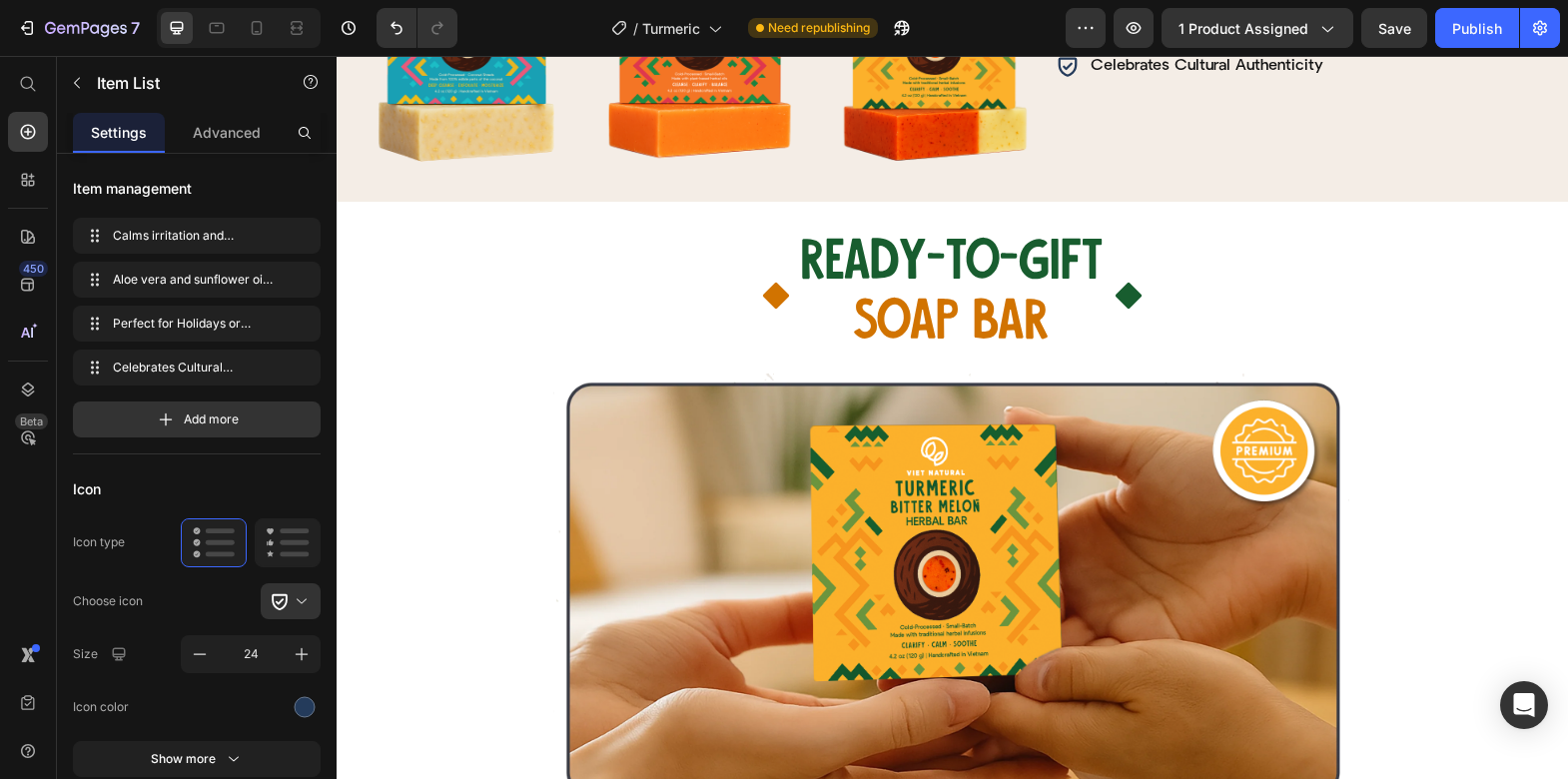 click on "Perfect for Holidays or Travels" at bounding box center (1319, 15) 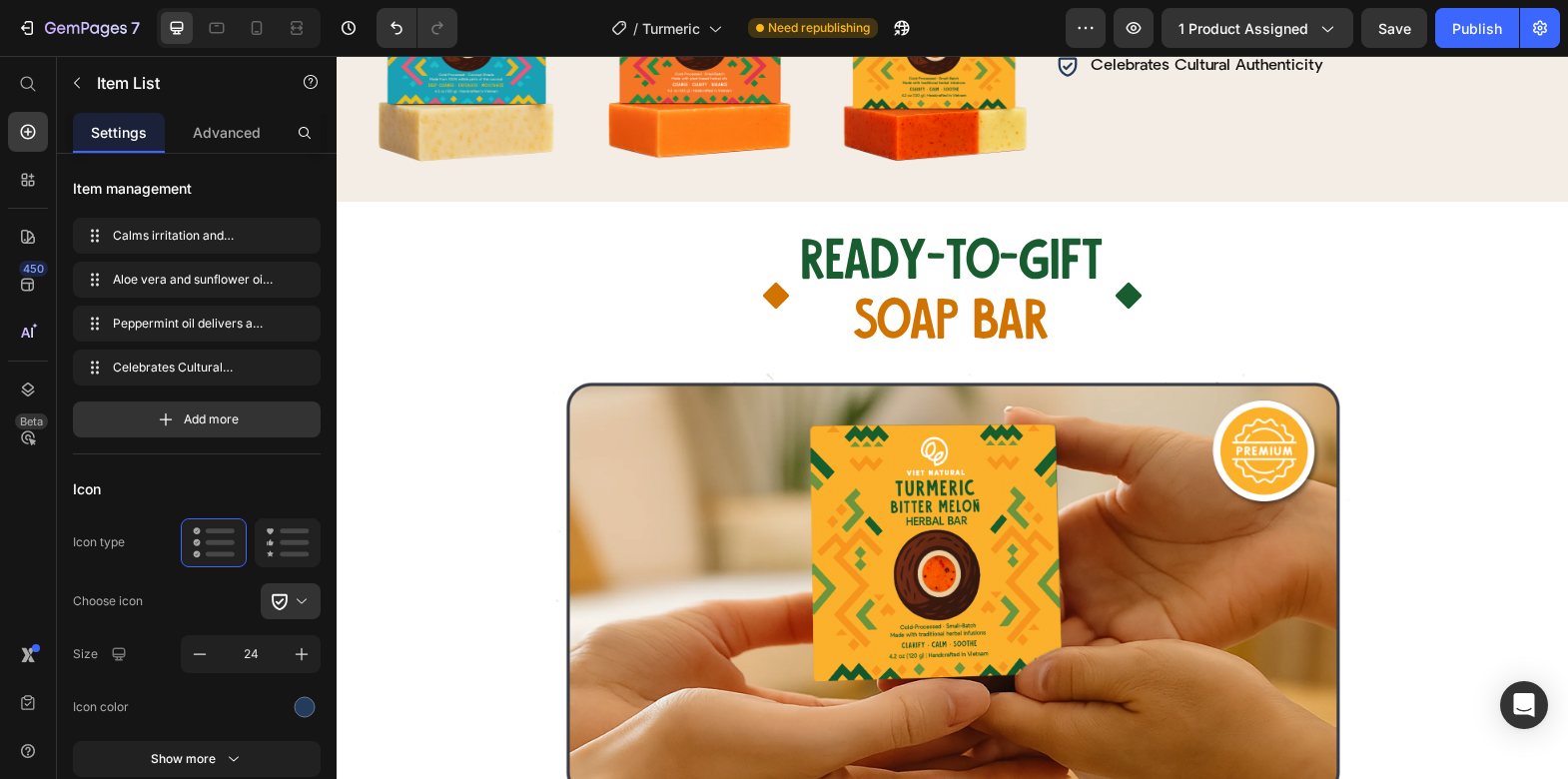 click on "Celebrates Cultural Authenticity" at bounding box center (1319, 66) 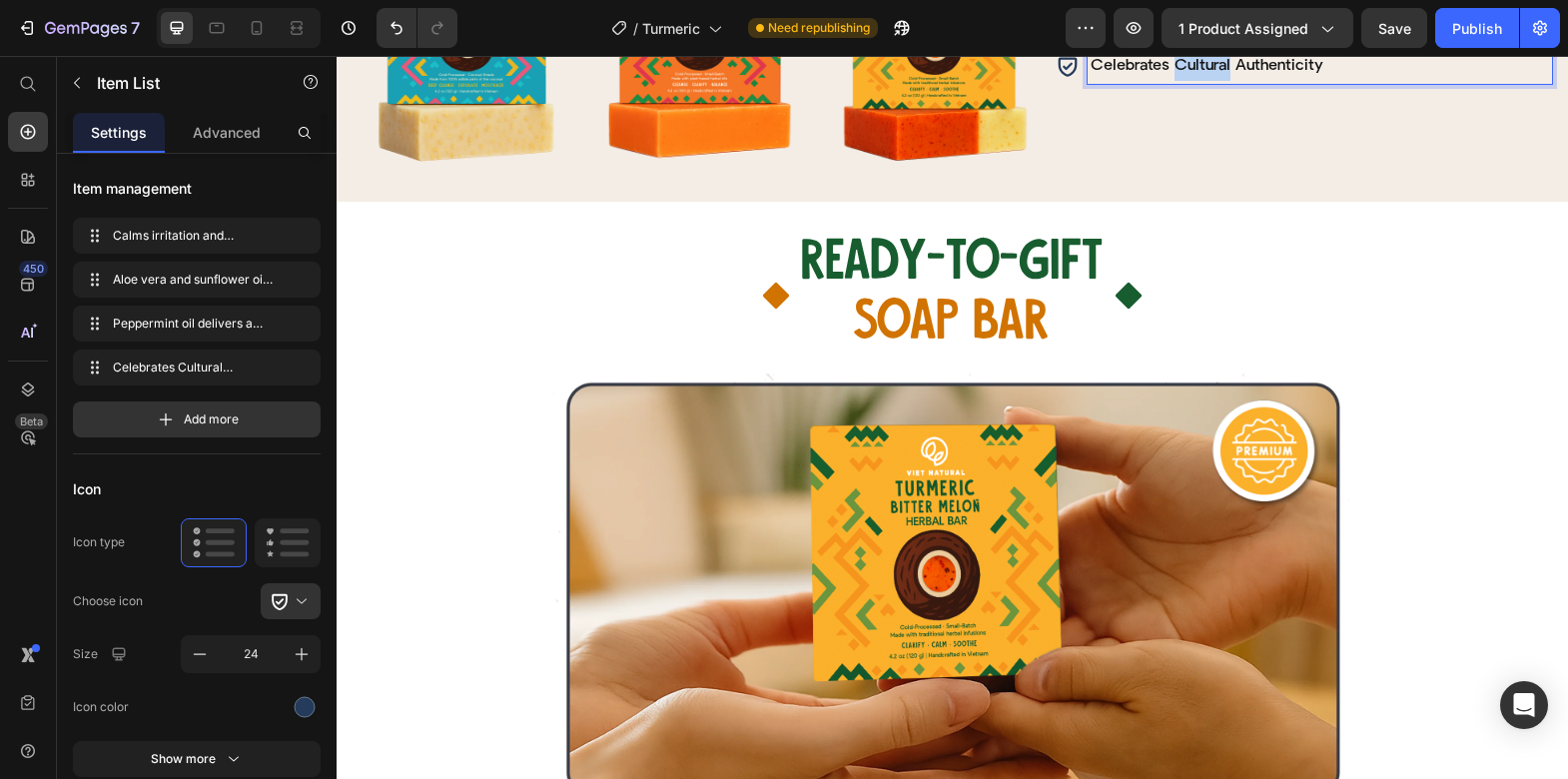 click on "Celebrates Cultural Authenticity" at bounding box center (1319, 66) 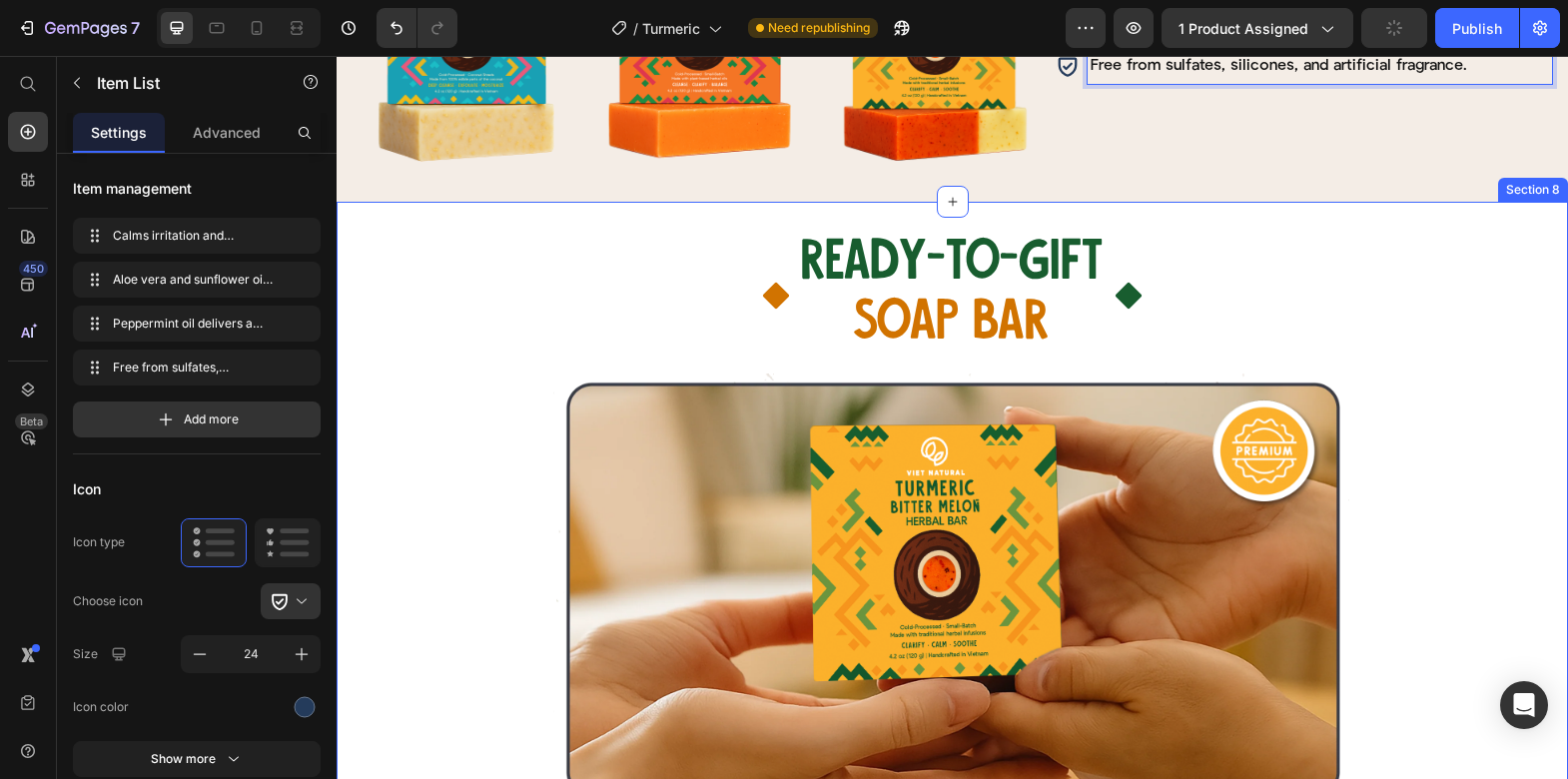 click on "Icon READY-TO-GIFT SOAP BAR Heading
Icon Row Image Section 8" at bounding box center (952, 519) 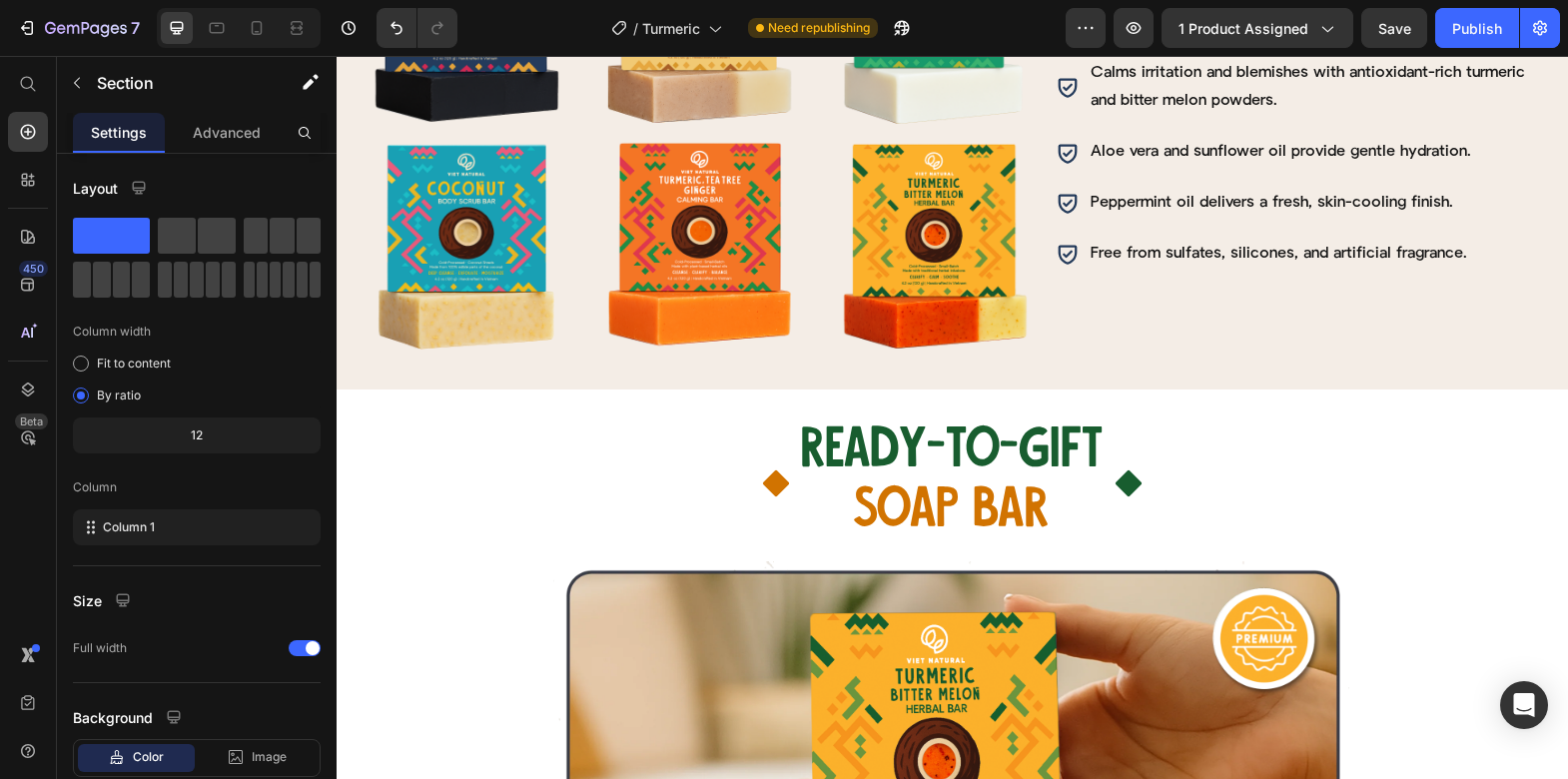 scroll, scrollTop: 5333, scrollLeft: 0, axis: vertical 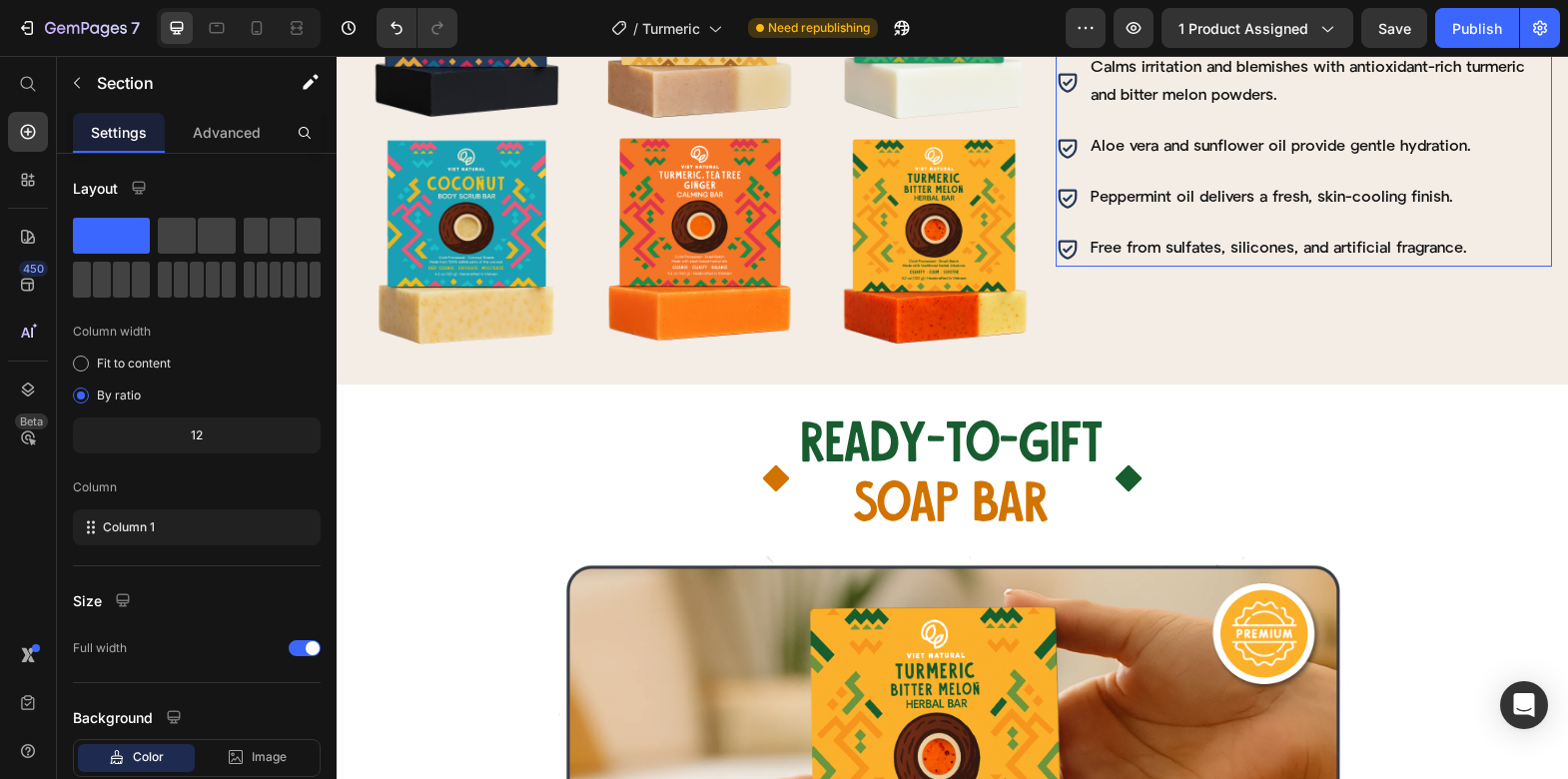 click on "Free from sulfates, silicones, and artificial fragrance." at bounding box center [1319, 249] 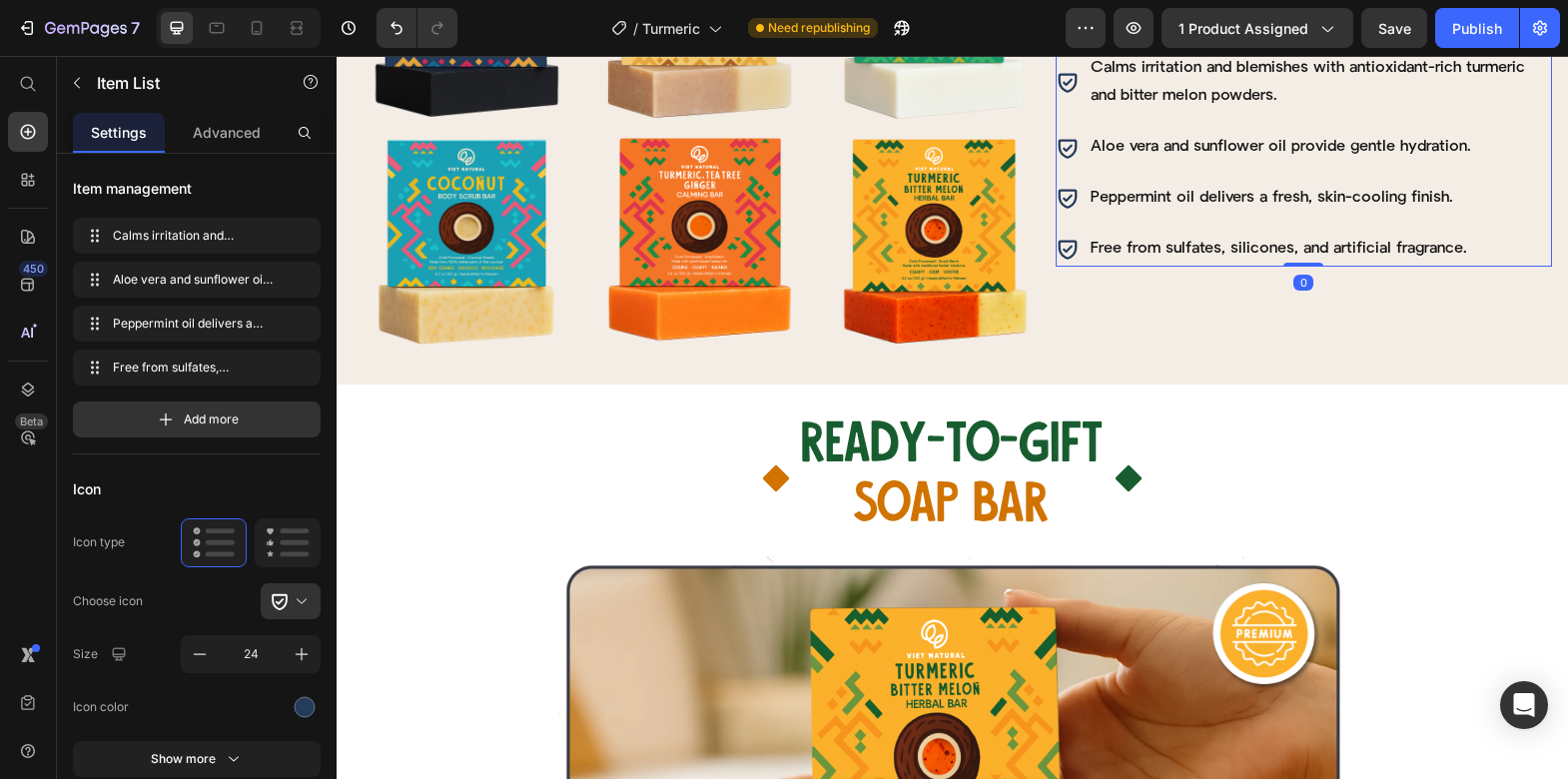 click on "Free from sulfates, silicones, and artificial fragrance." at bounding box center [1319, 249] 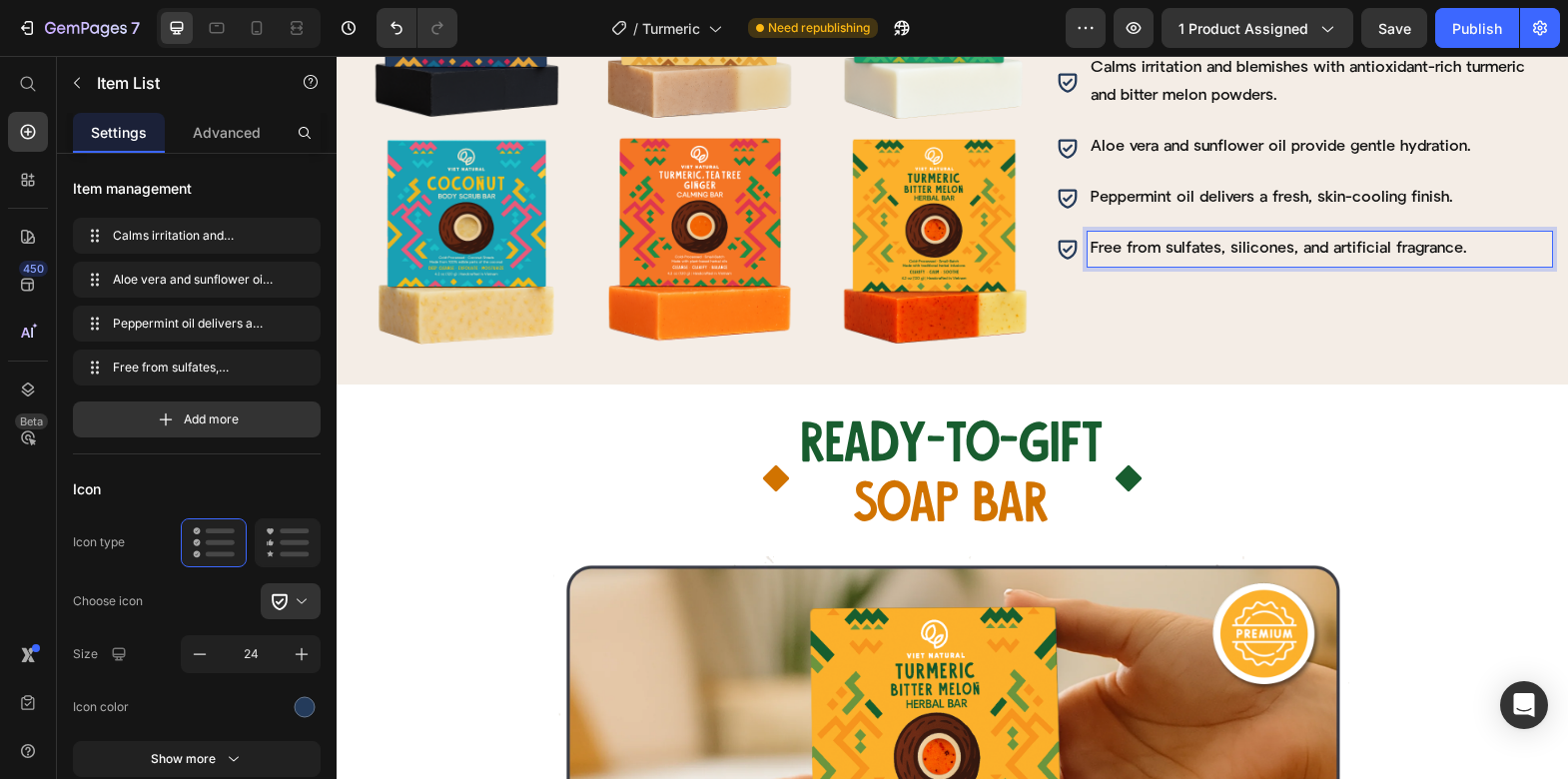 click on "Free from sulfates, silicones, and artificial fragrance." at bounding box center (1319, 249) 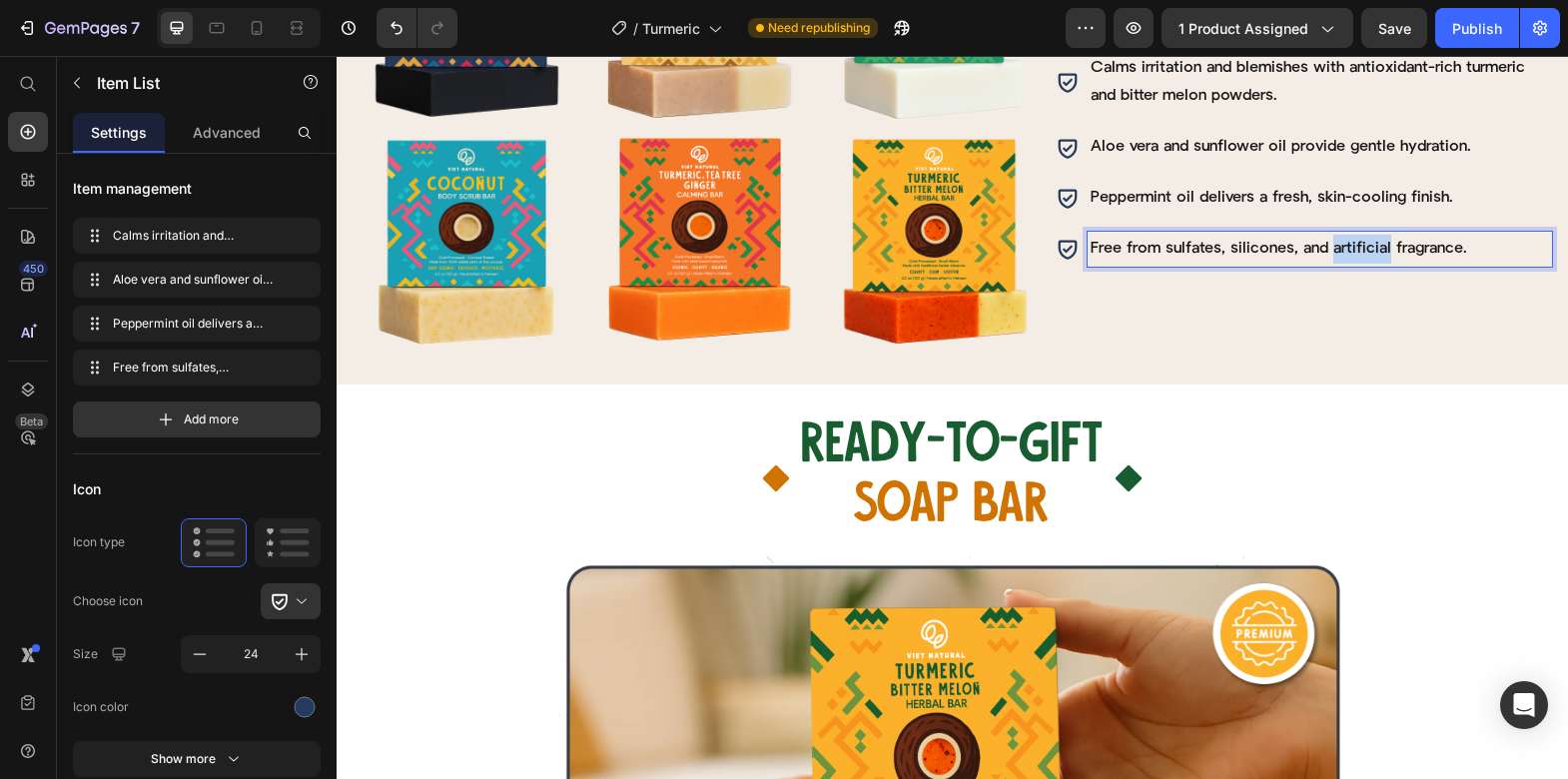 click on "Free from sulfates, silicones, and artificial fragrance." at bounding box center [1319, 249] 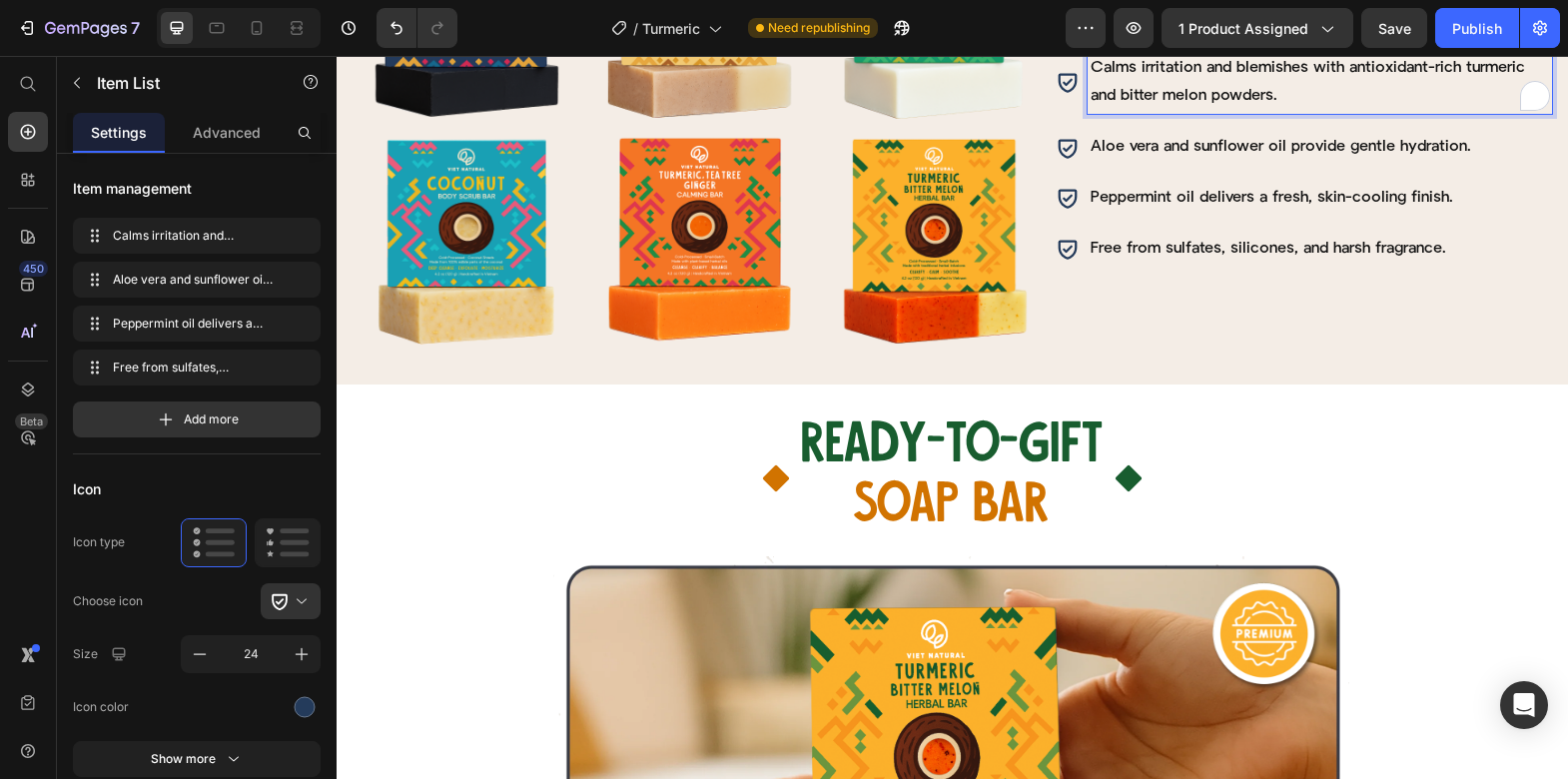 click on "Calms irritation and blemishes with antioxidant-rich turmeric and bitter melon powders." at bounding box center [1319, 83] 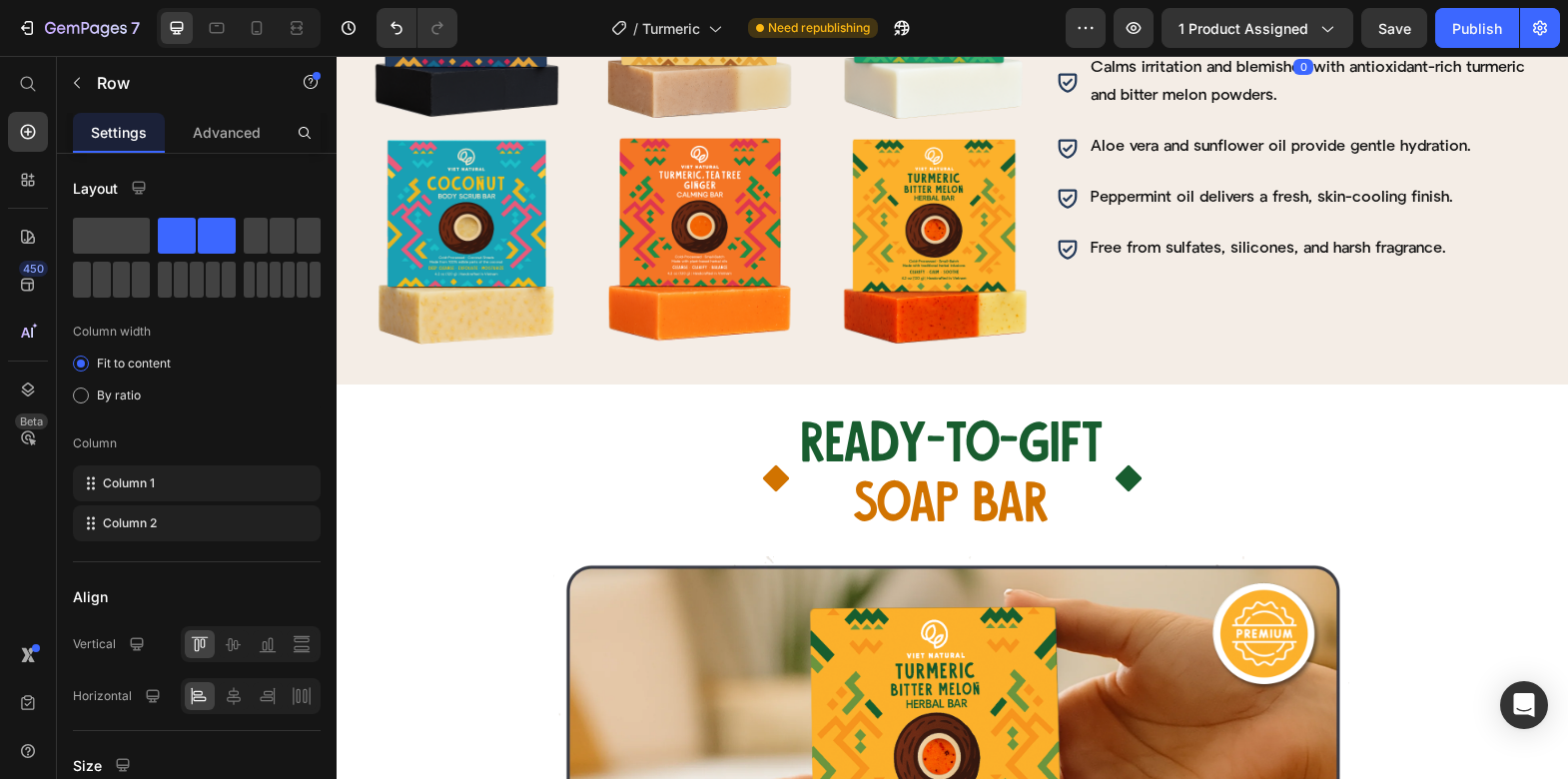 click on "TIMELESS Heading BEAUTY Heading Row   0" at bounding box center [1303, 19] 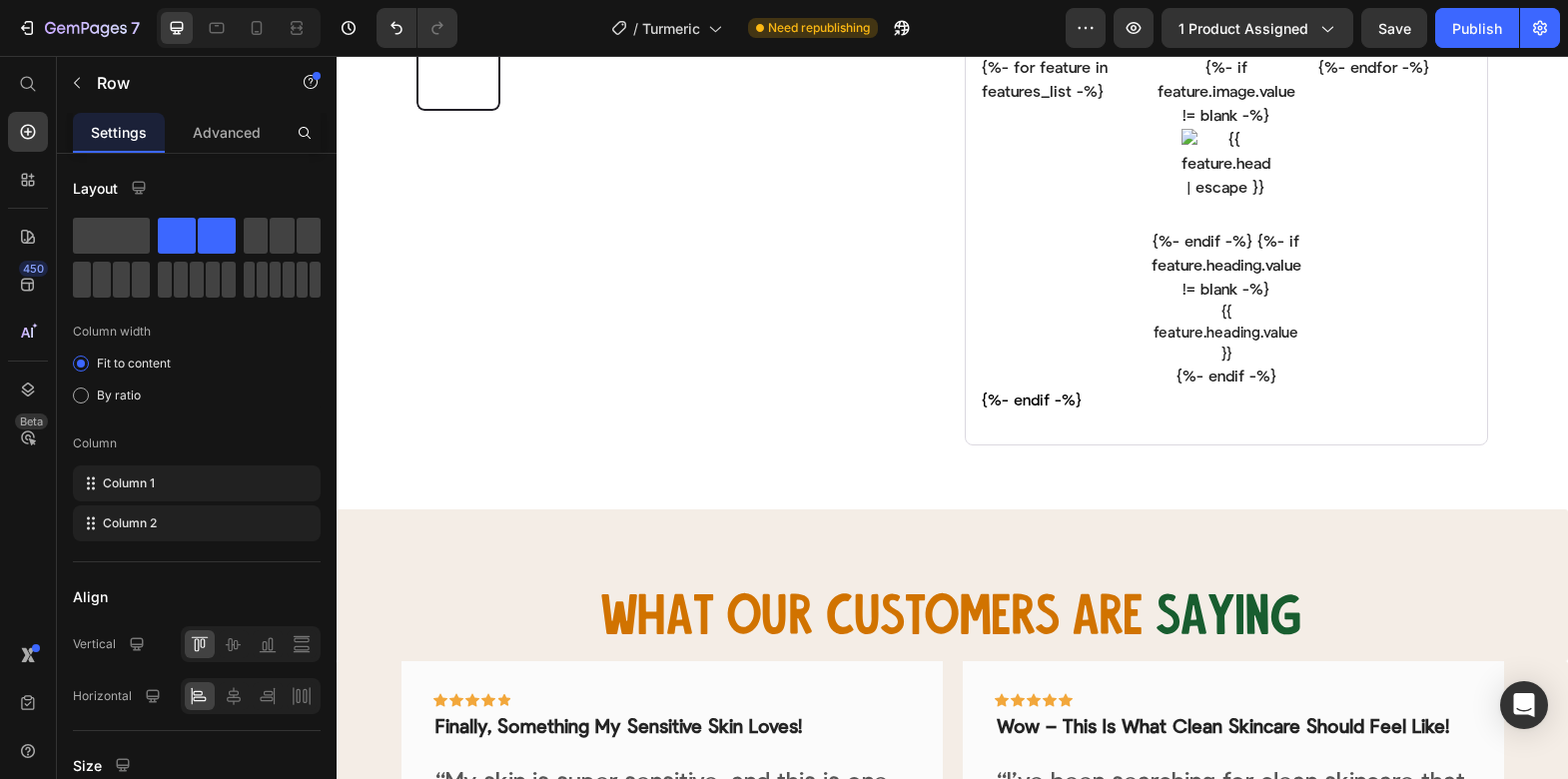 scroll, scrollTop: 2187, scrollLeft: 0, axis: vertical 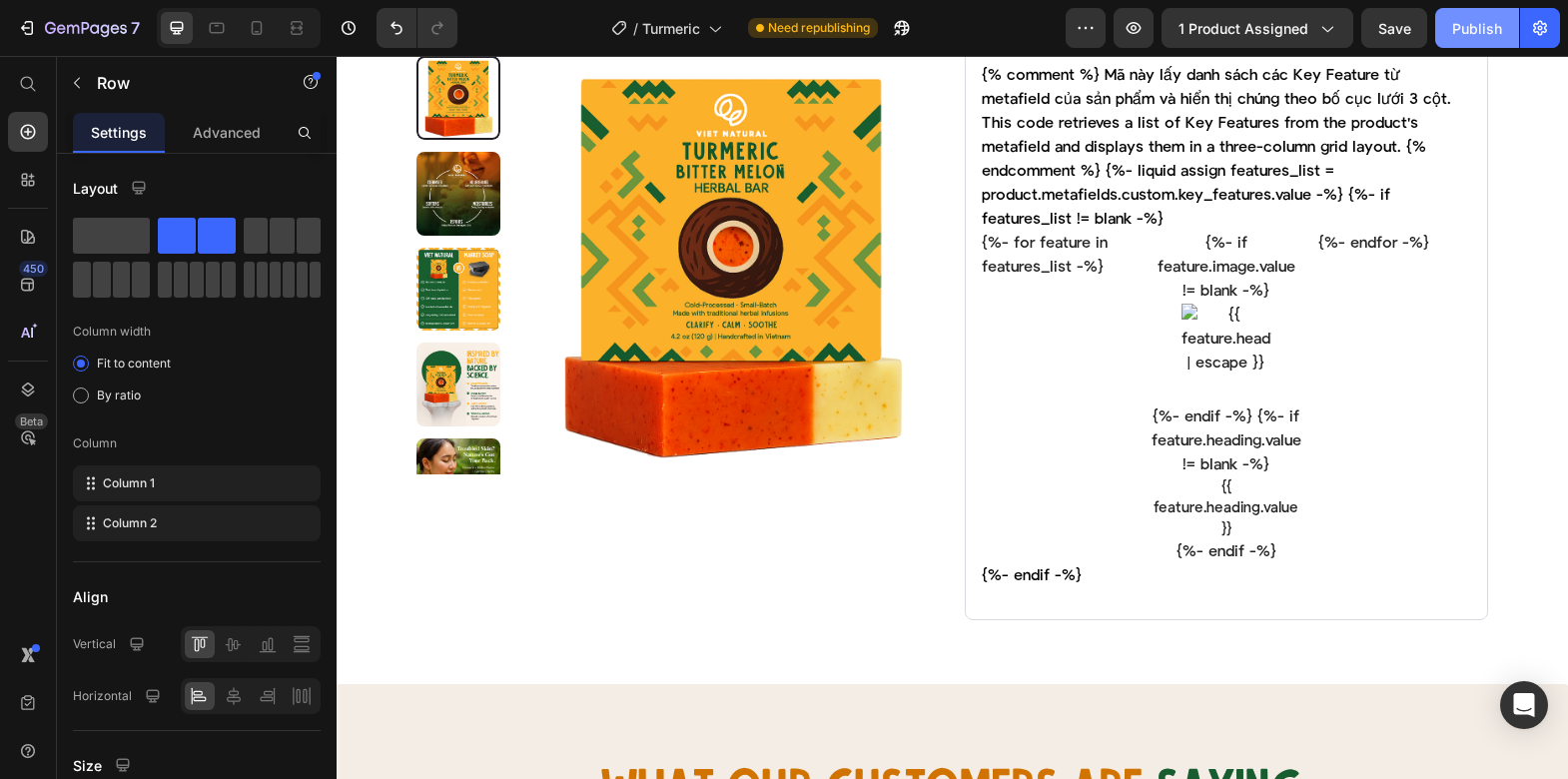 click on "Publish" at bounding box center (1477, 28) 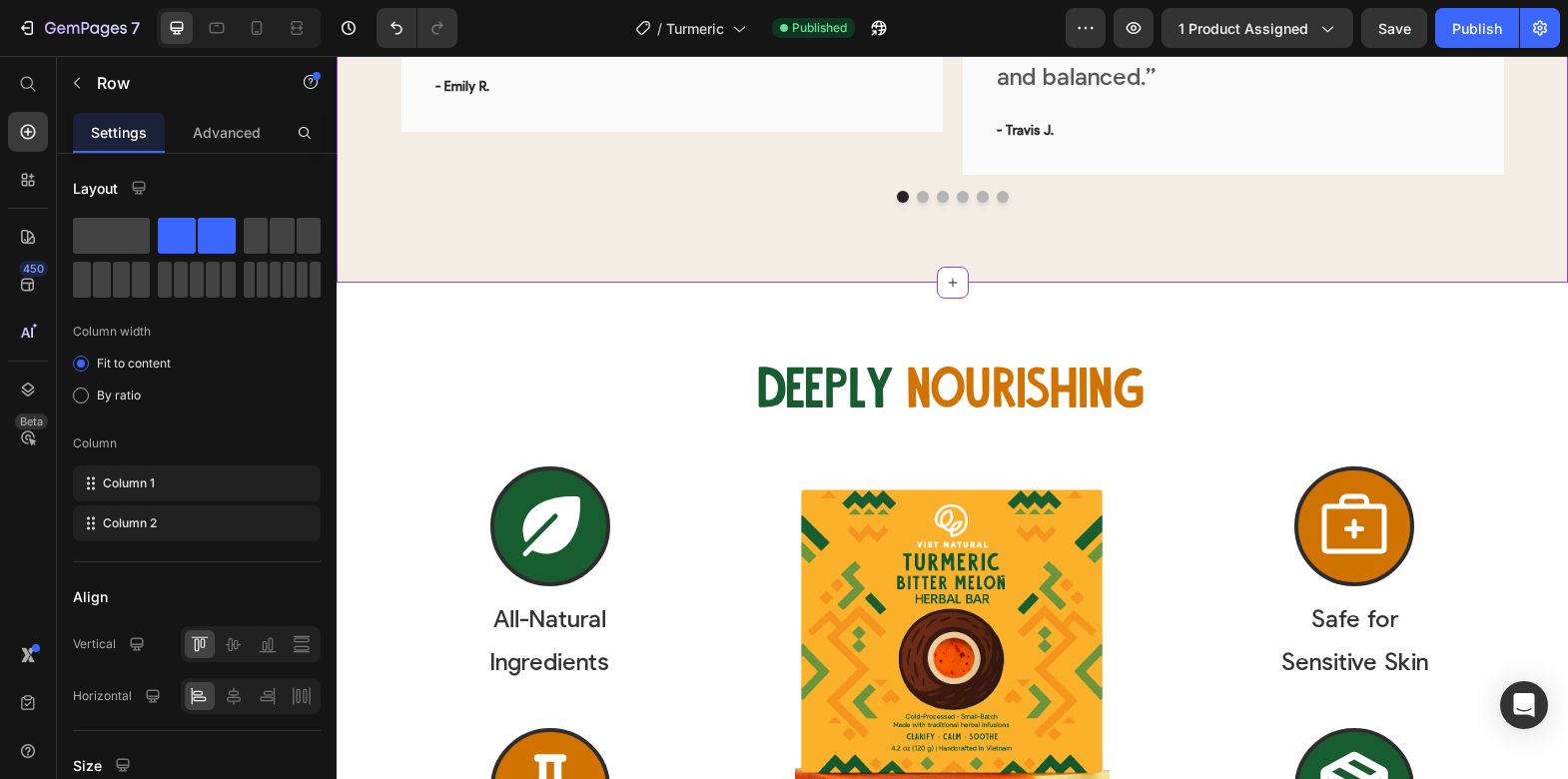scroll, scrollTop: 3267, scrollLeft: 0, axis: vertical 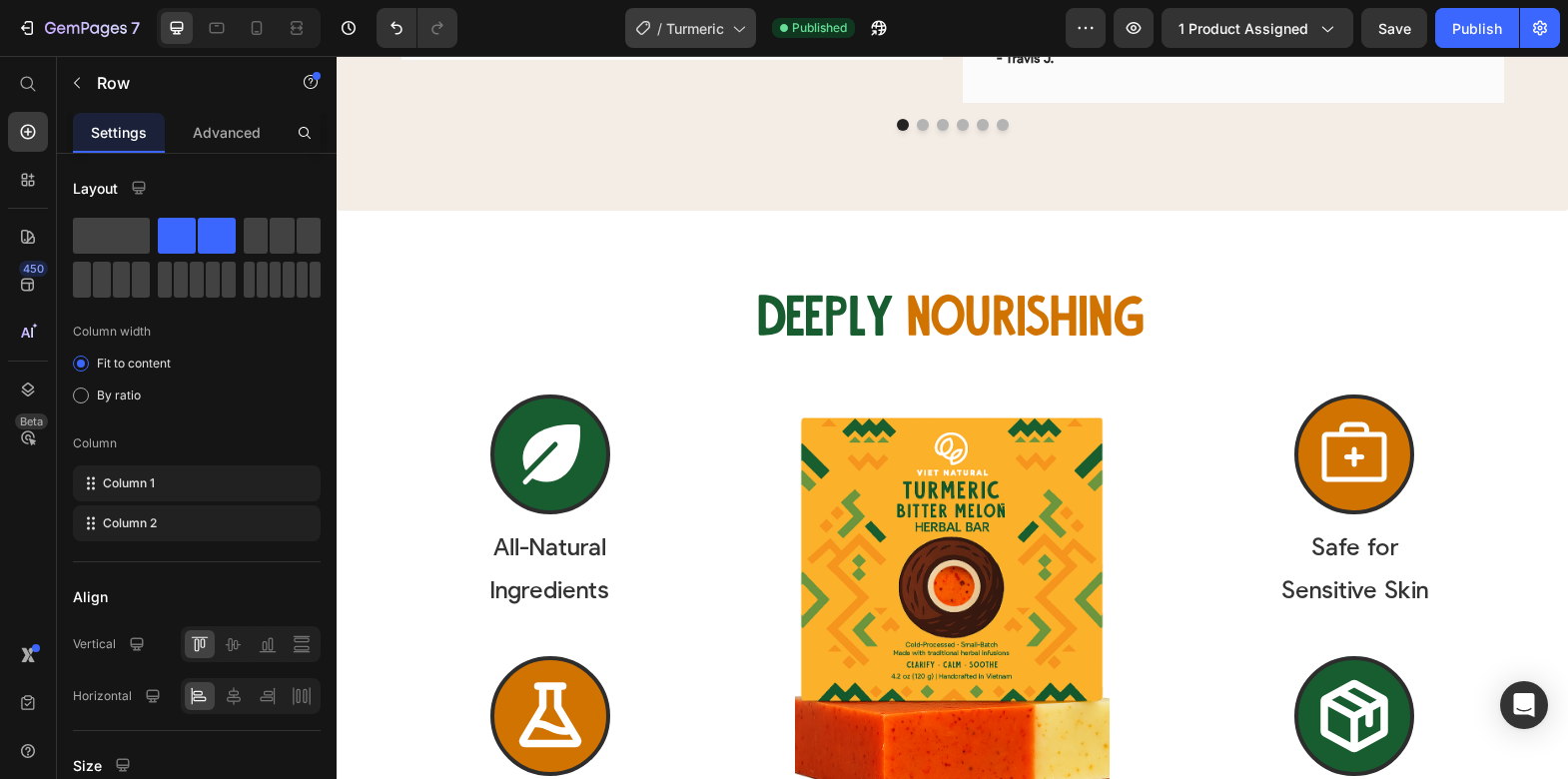 type 